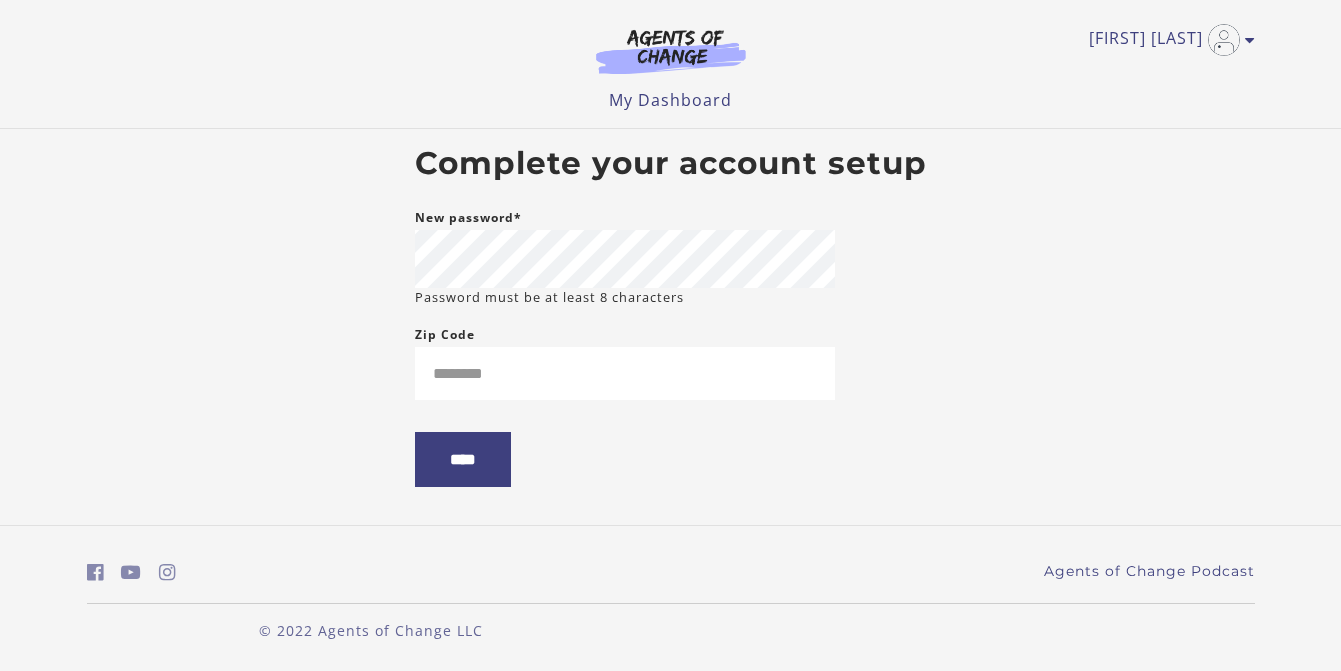 scroll, scrollTop: 0, scrollLeft: 0, axis: both 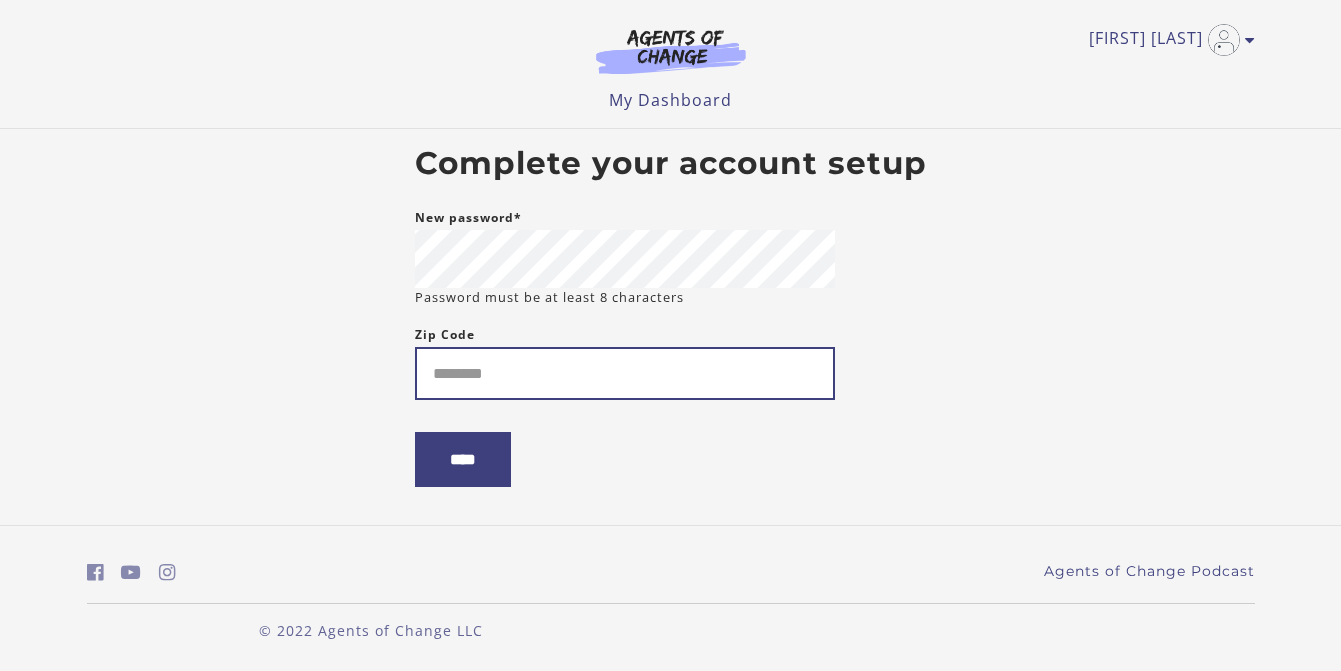 click on "Zip Code" at bounding box center (625, 373) 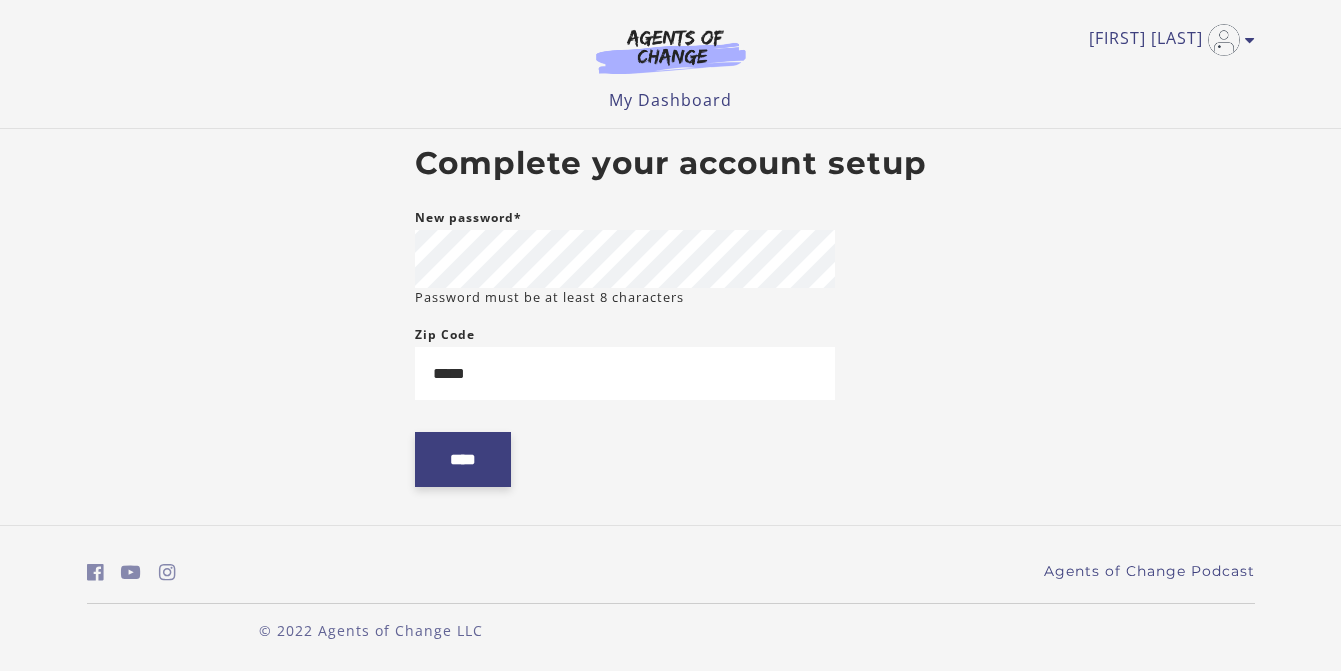 click on "****" at bounding box center [463, 459] 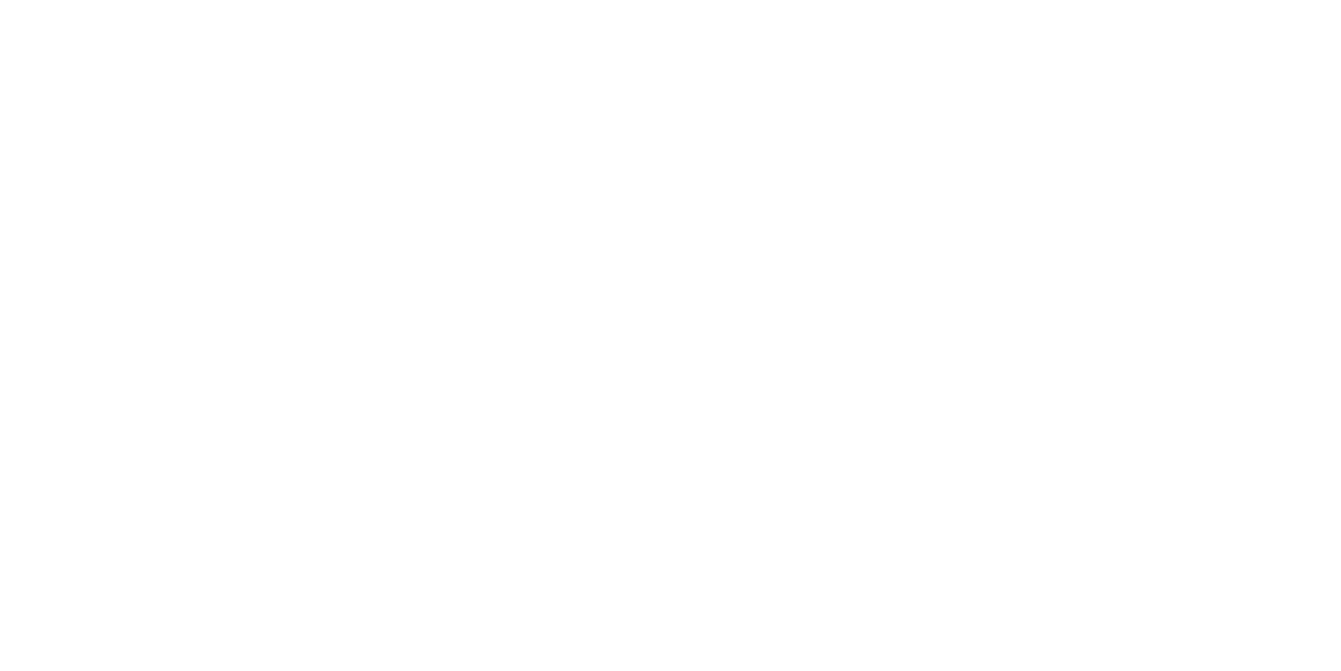 scroll, scrollTop: 0, scrollLeft: 0, axis: both 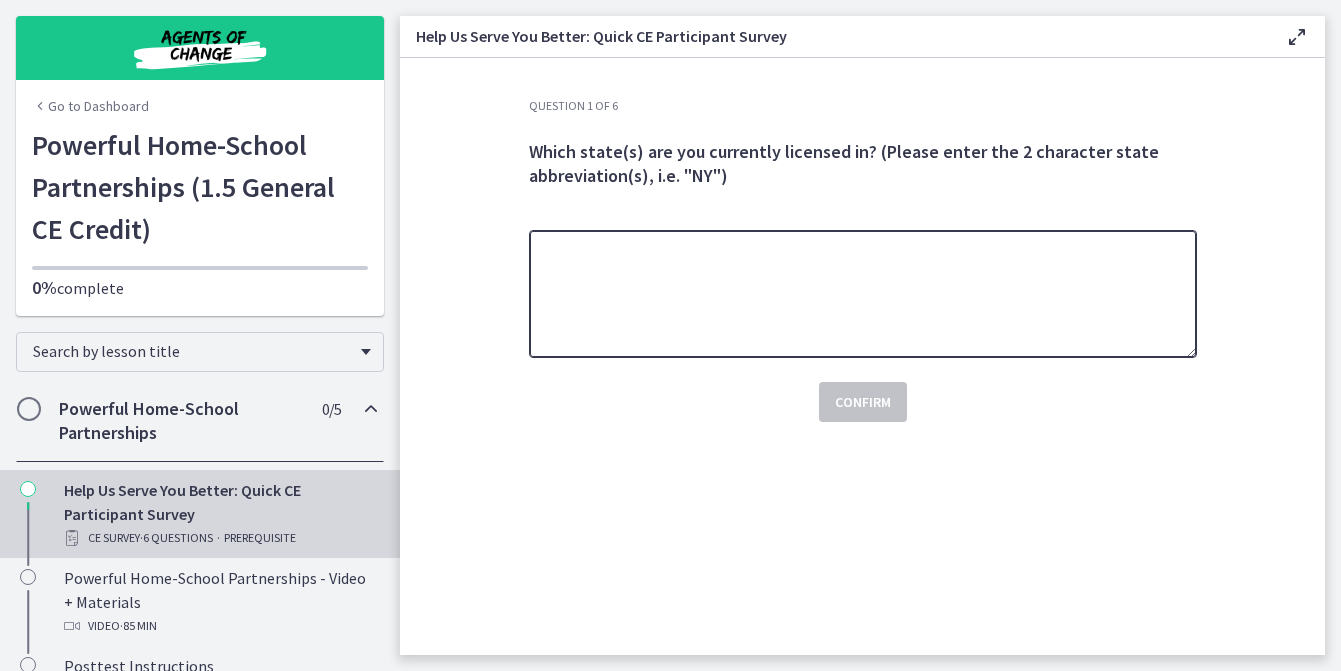 click at bounding box center [863, 294] 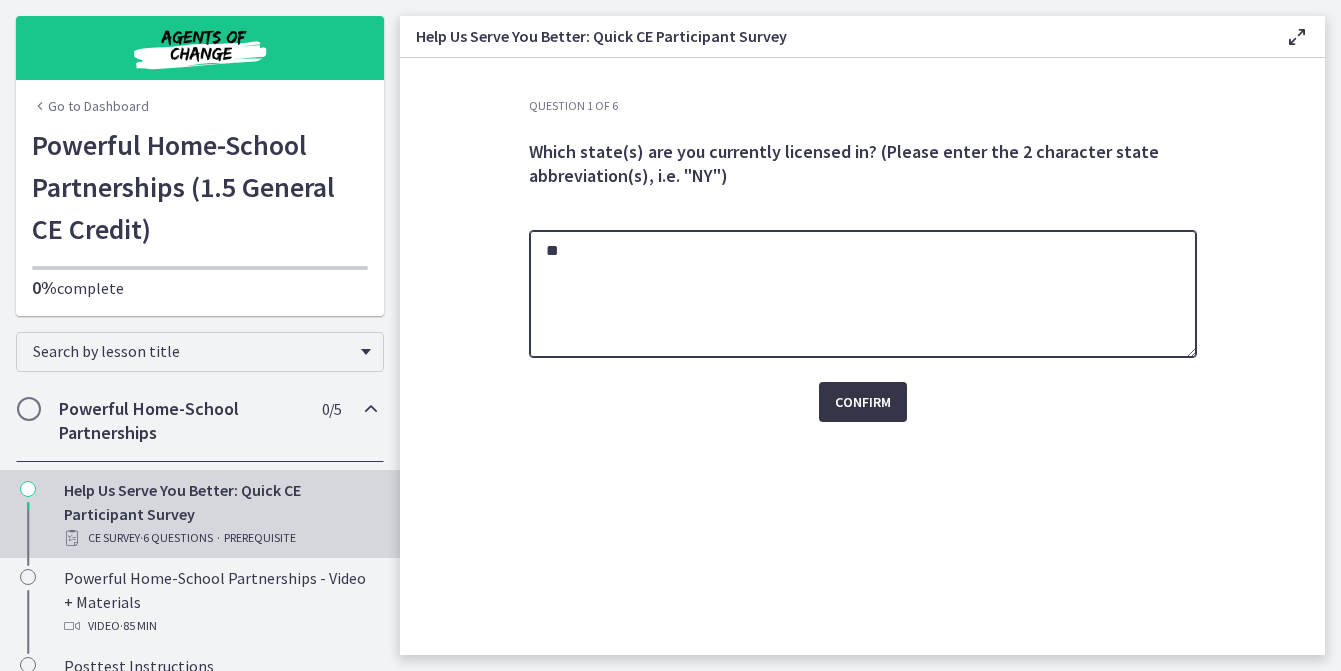 type on "**" 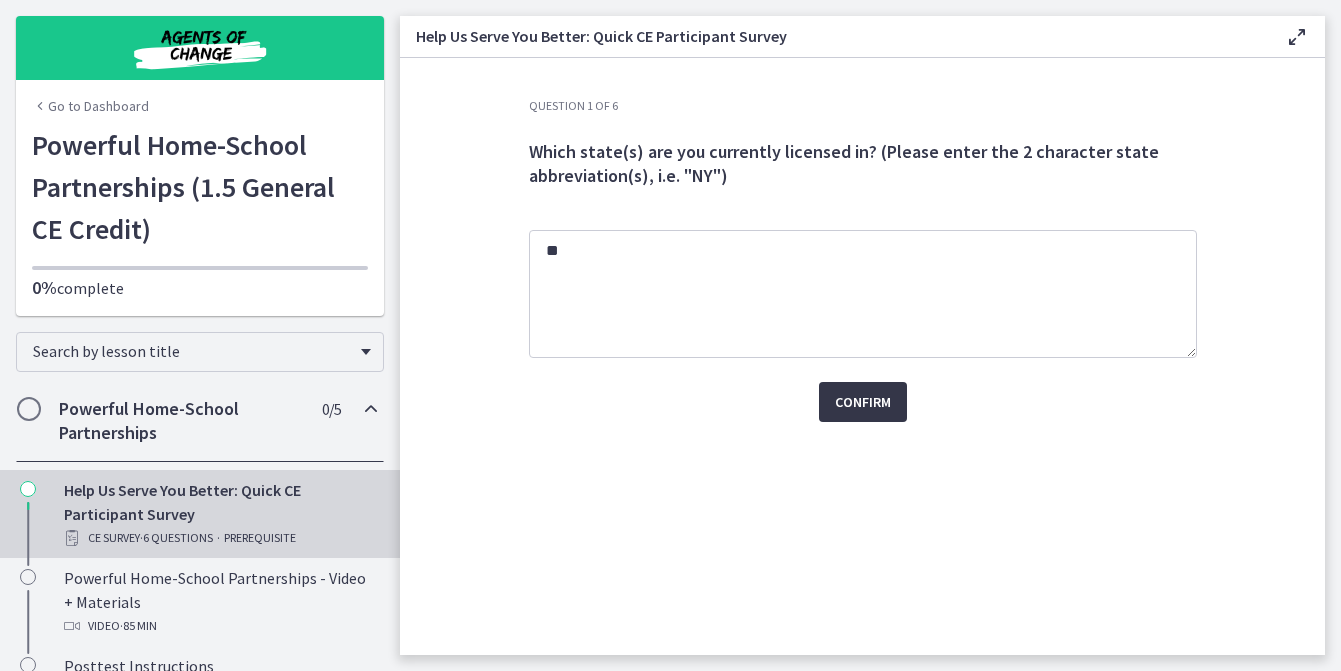 click on "Confirm" at bounding box center [863, 402] 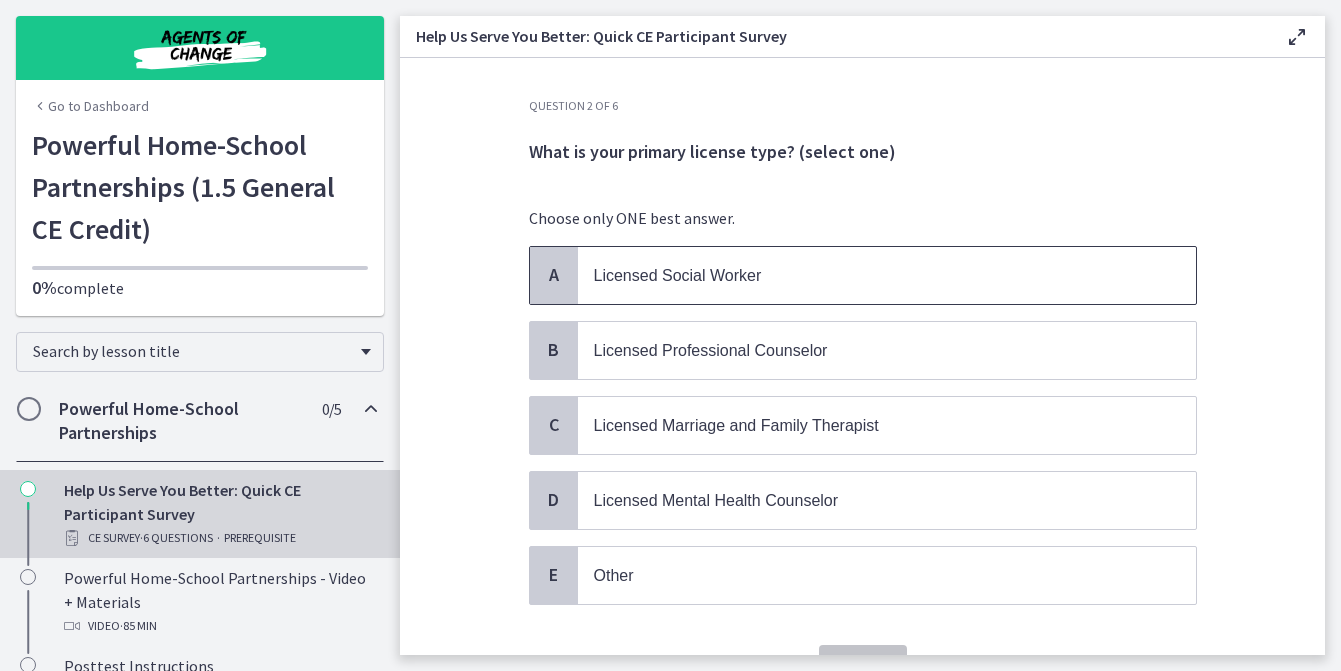 click on "Licensed Social Worker" at bounding box center (678, 275) 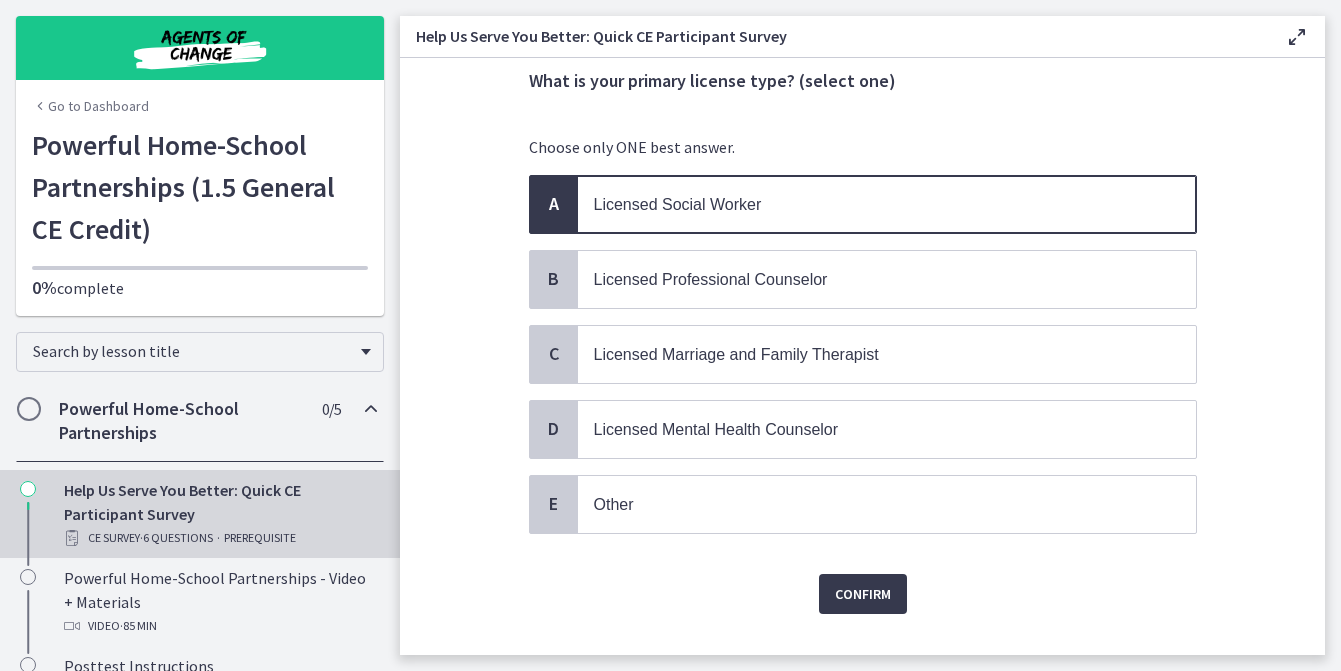 scroll, scrollTop: 105, scrollLeft: 0, axis: vertical 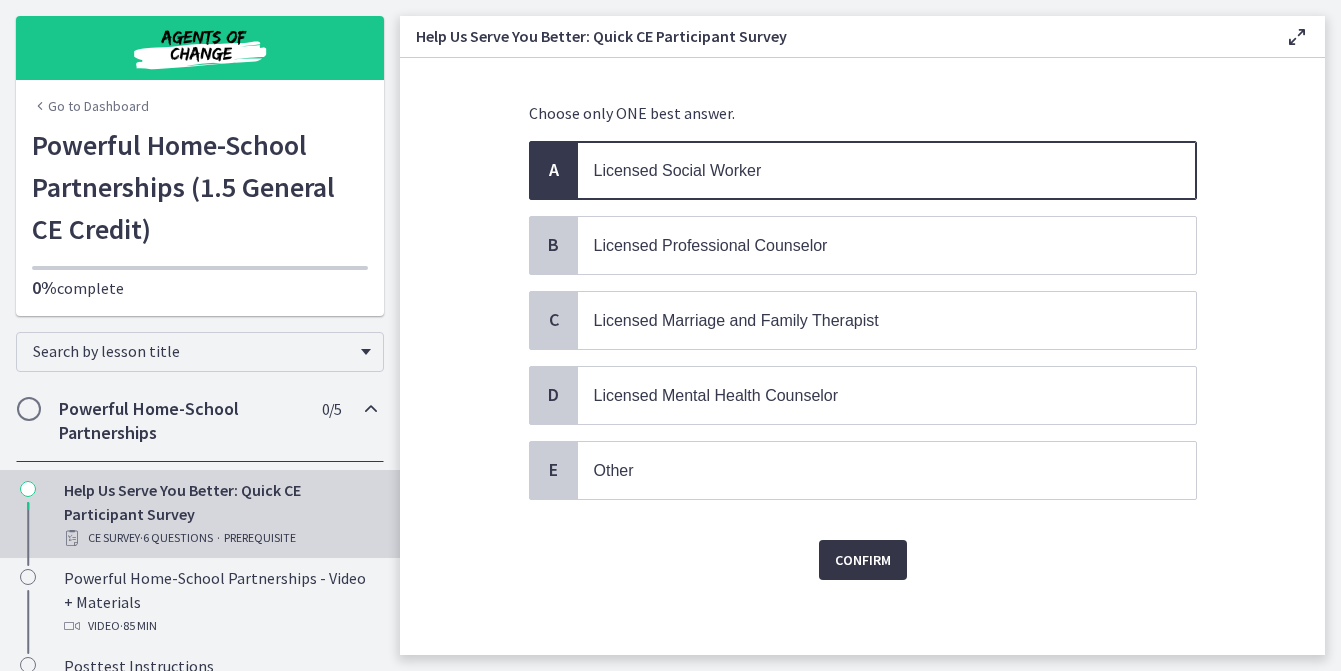 click on "Confirm" at bounding box center [863, 560] 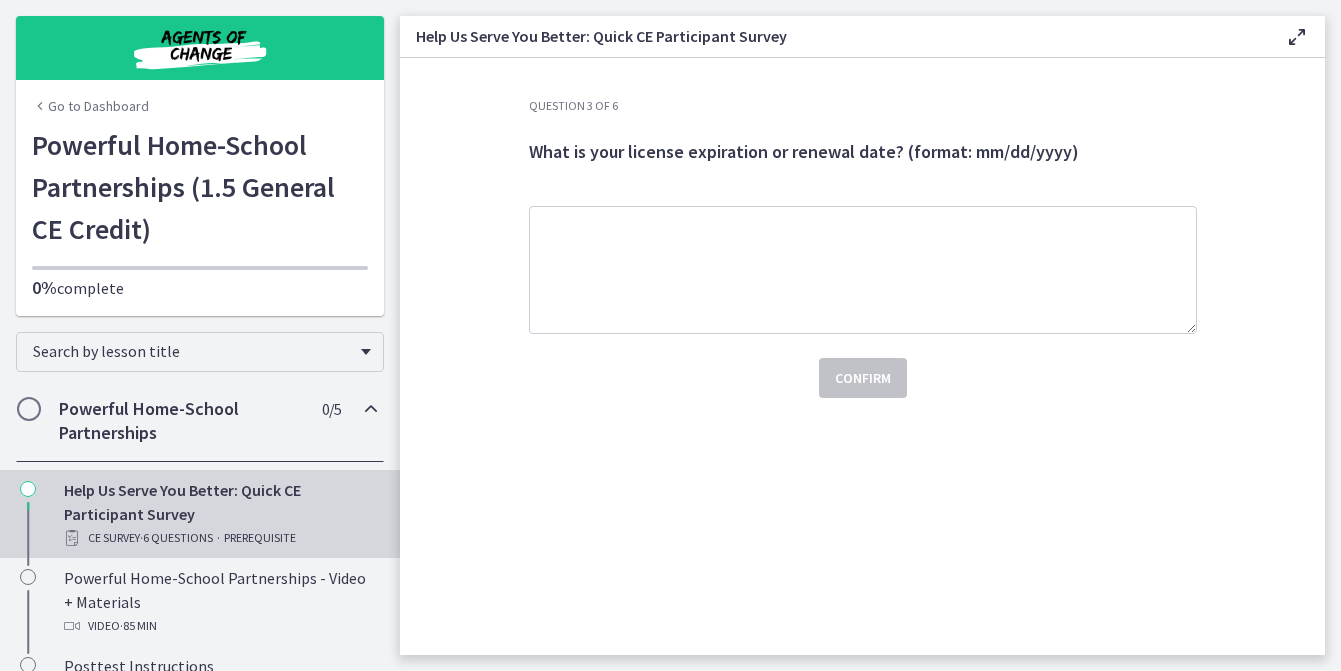 scroll, scrollTop: 0, scrollLeft: 0, axis: both 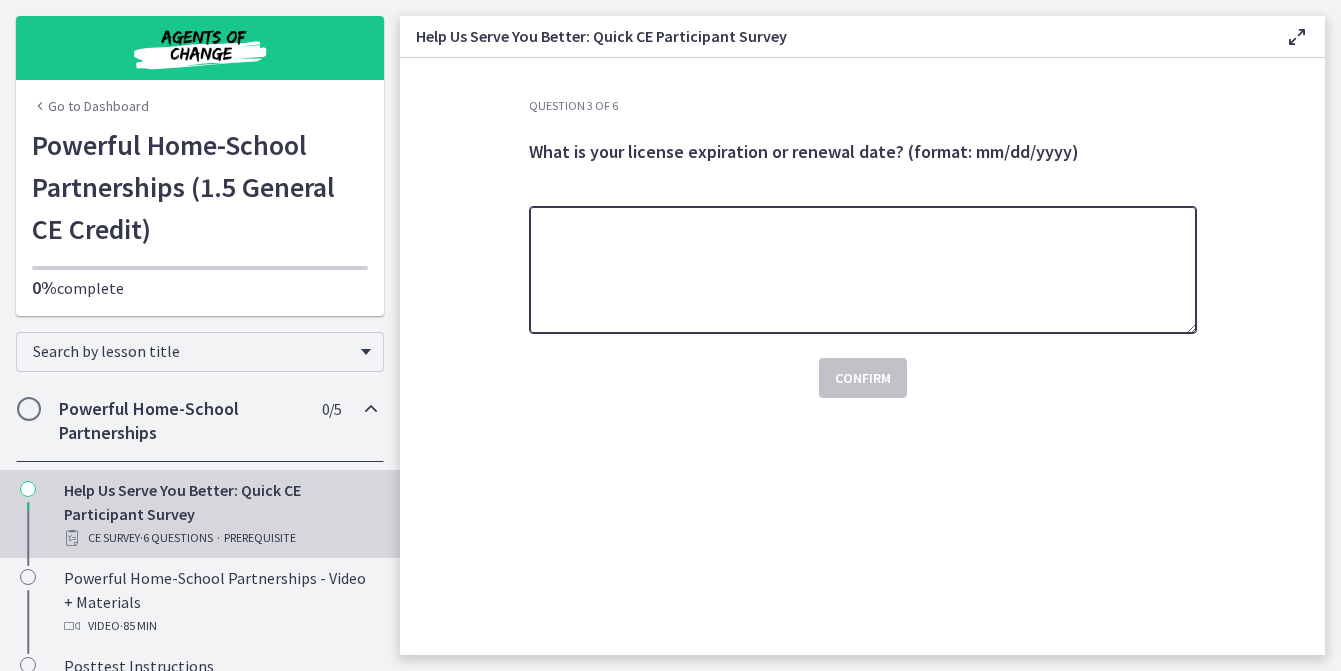 click at bounding box center (863, 270) 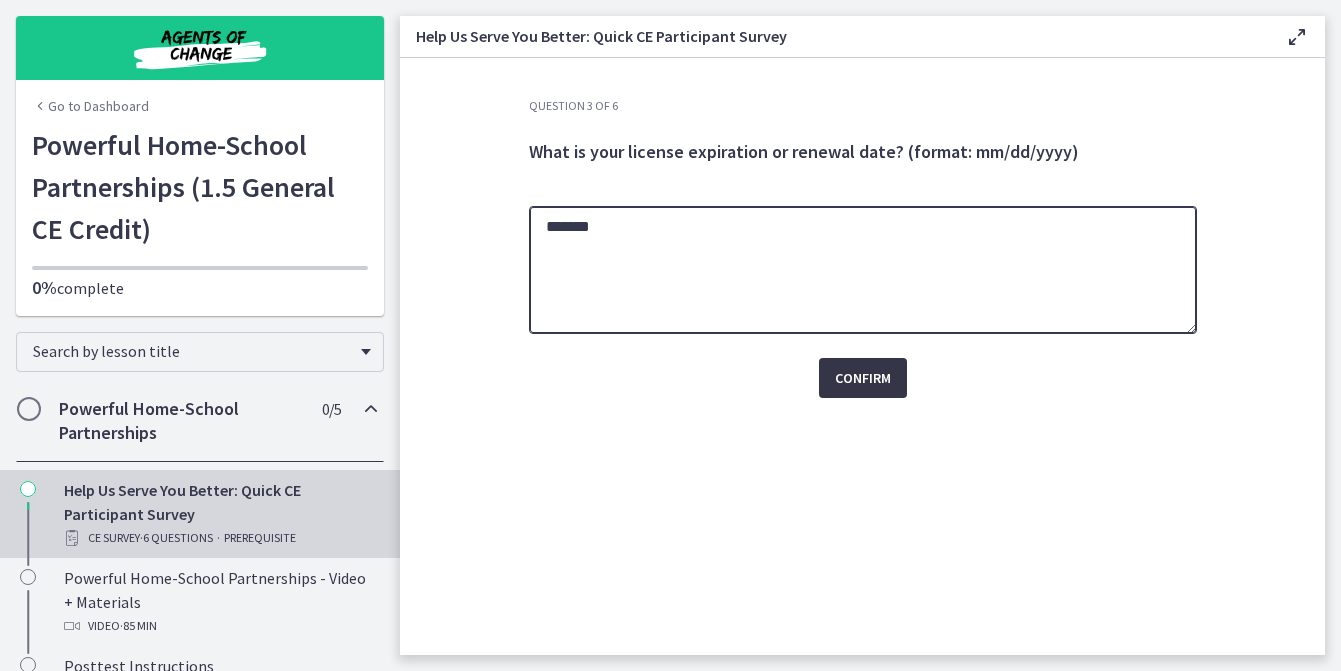 type on "*******" 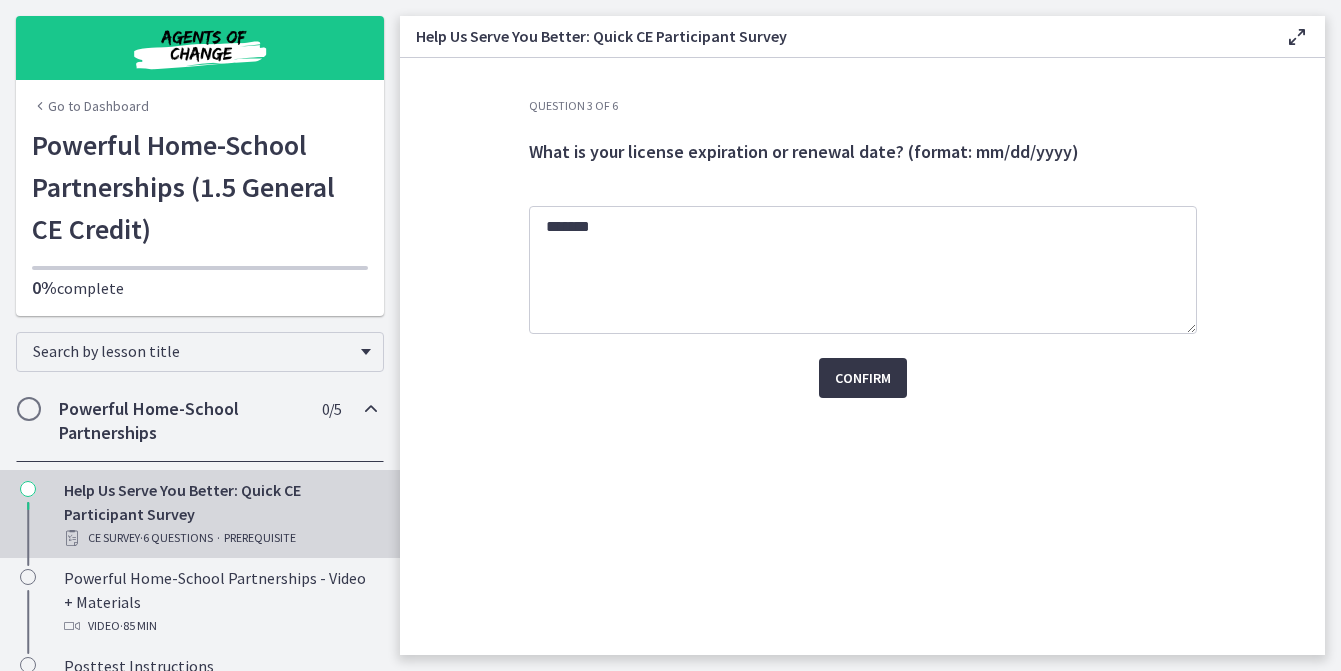 click on "Confirm" at bounding box center (863, 378) 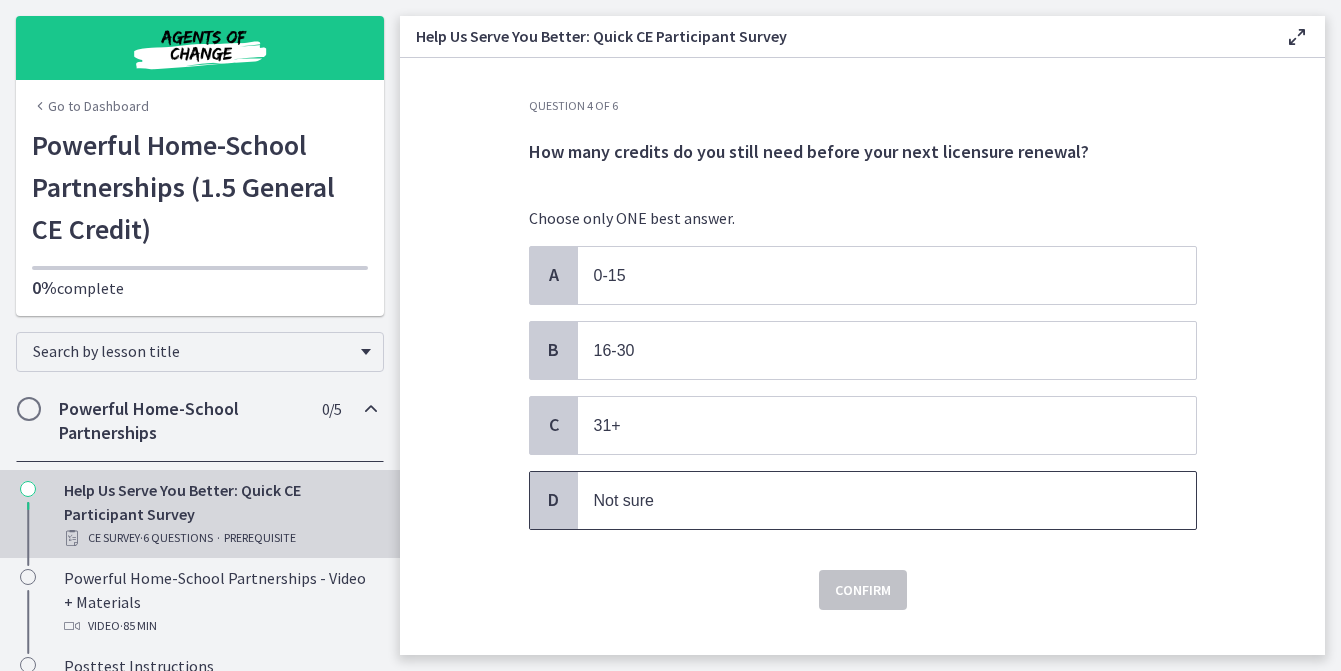 click on "Not sure" at bounding box center (867, 500) 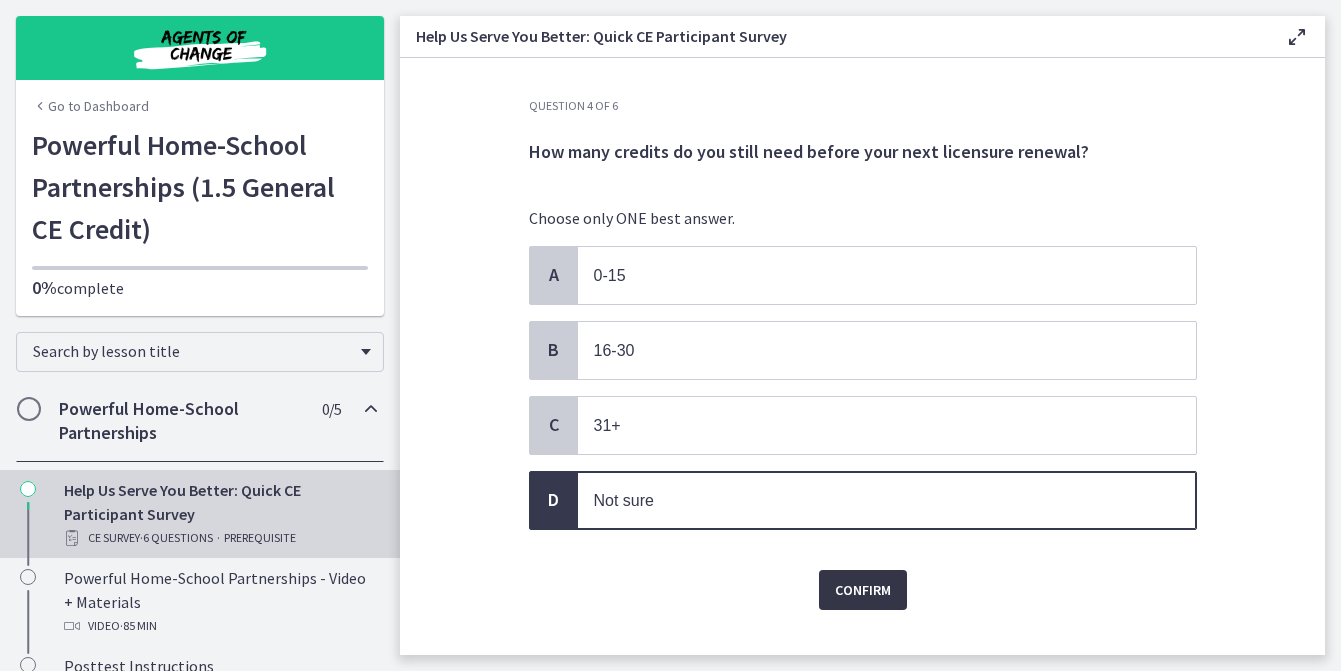 click on "Confirm" at bounding box center (863, 590) 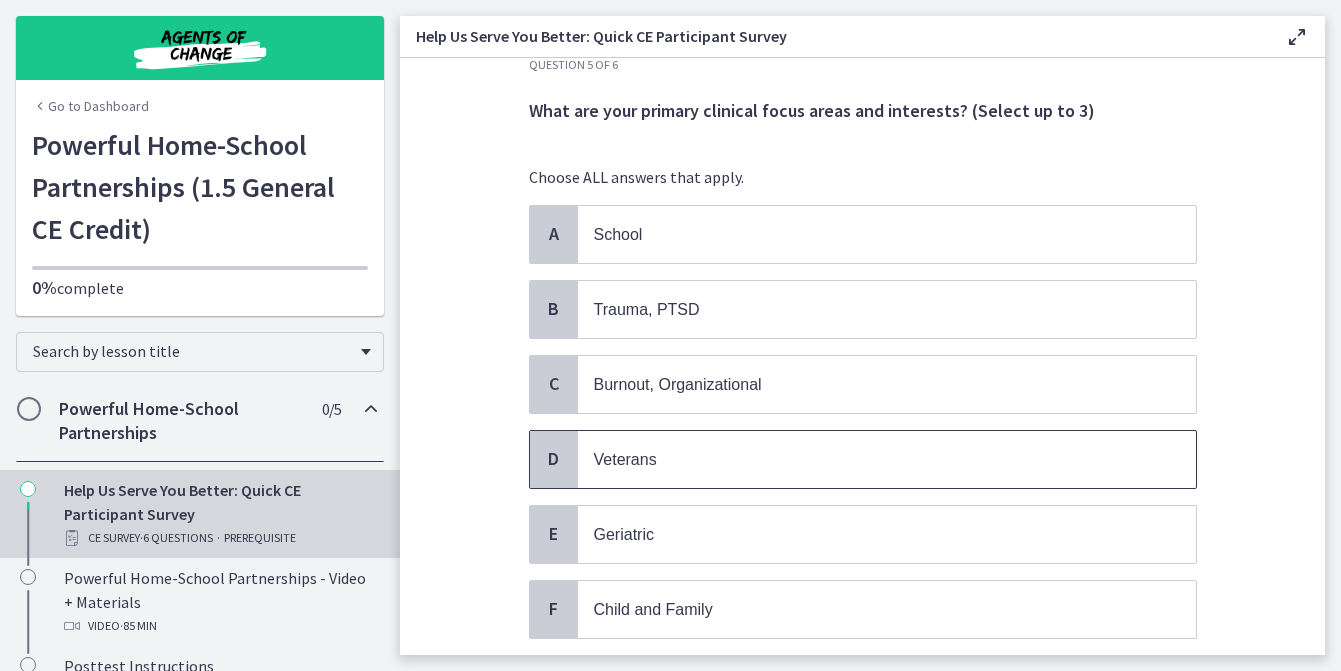 scroll, scrollTop: 42, scrollLeft: 0, axis: vertical 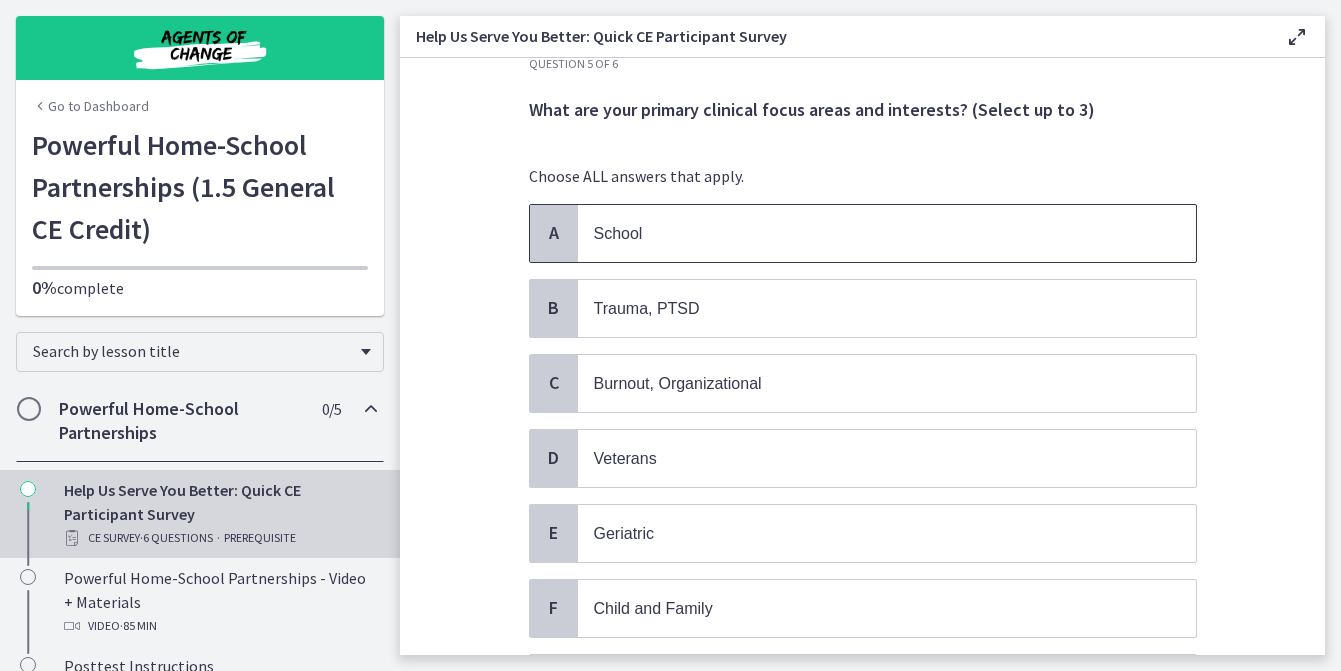 click on "School" at bounding box center (867, 233) 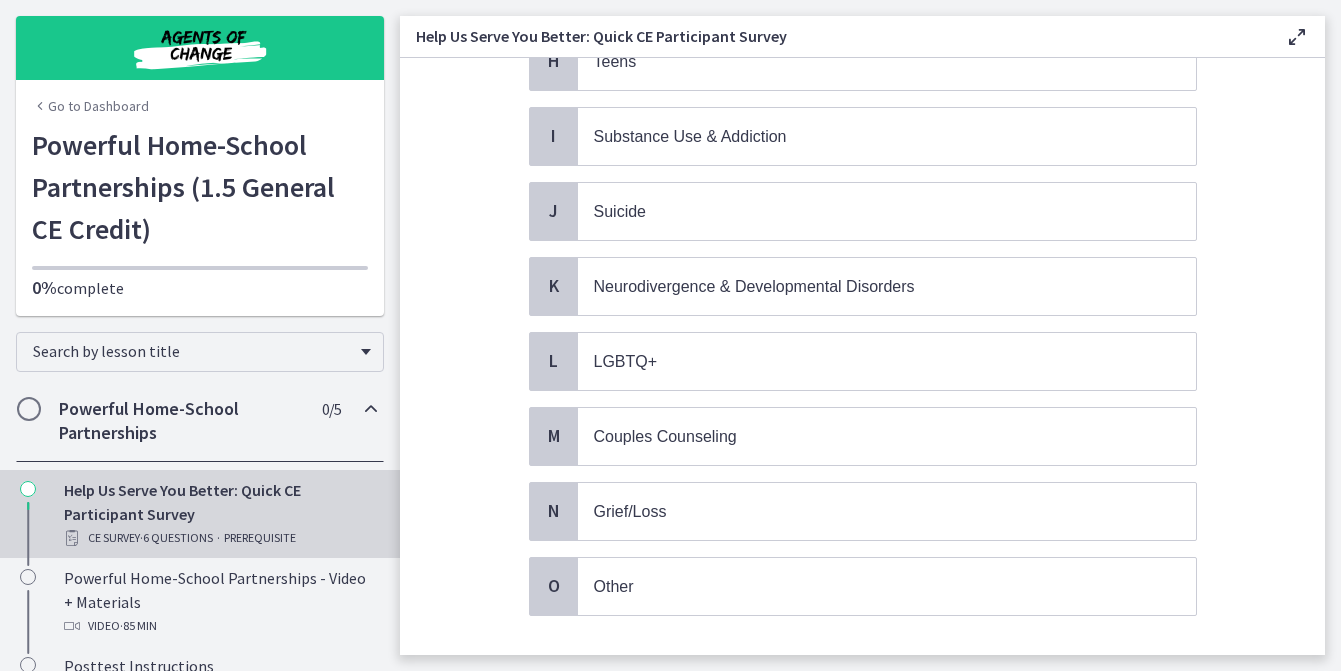 scroll, scrollTop: 845, scrollLeft: 0, axis: vertical 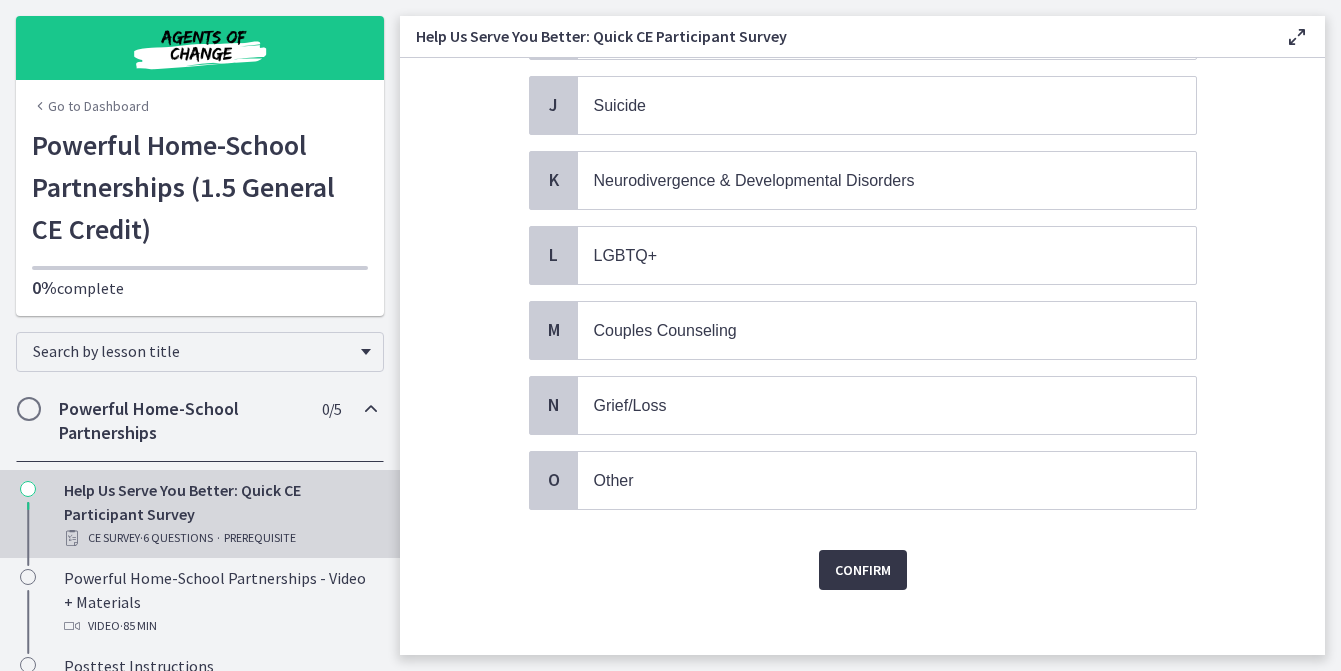 click on "Confirm" at bounding box center [863, 570] 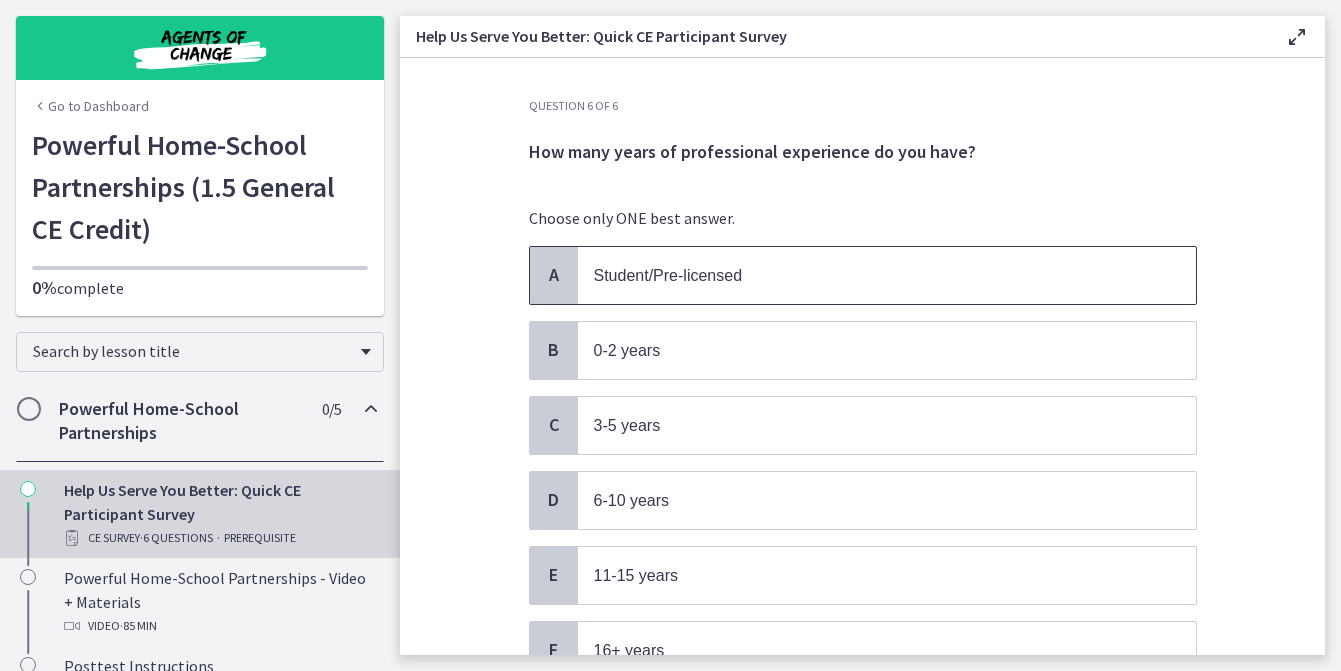 click on "Student/Pre-licensed" at bounding box center (867, 275) 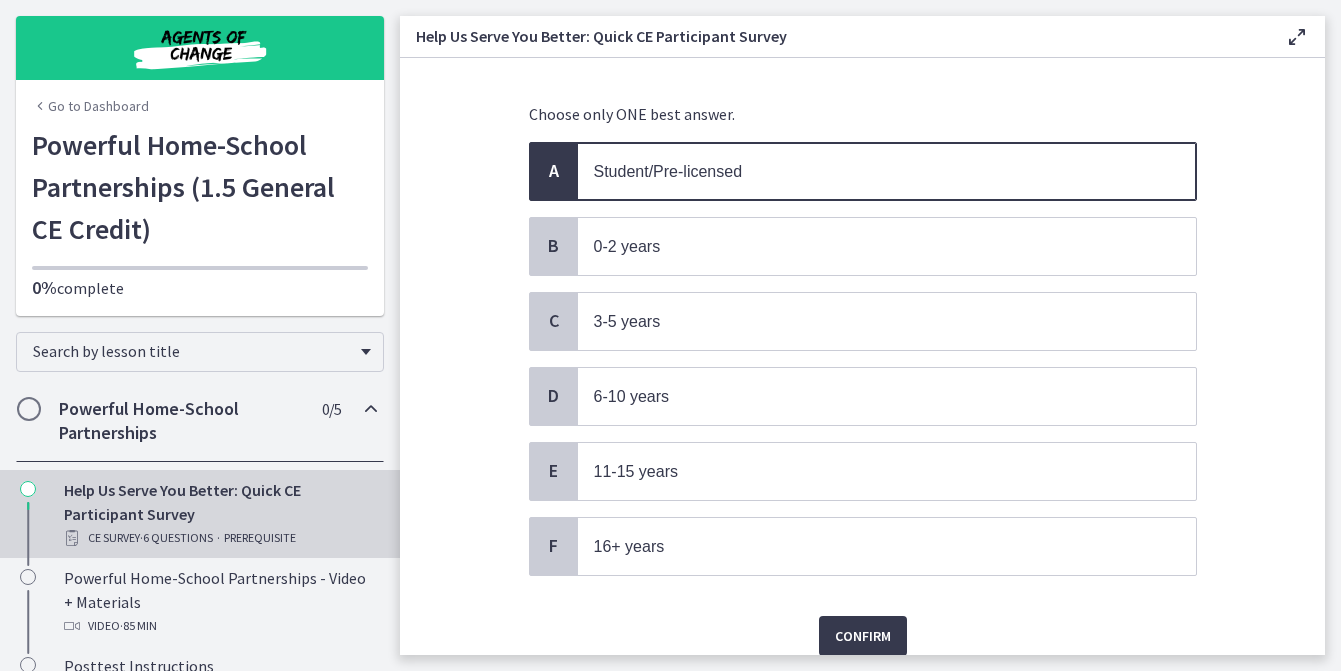 scroll, scrollTop: 179, scrollLeft: 0, axis: vertical 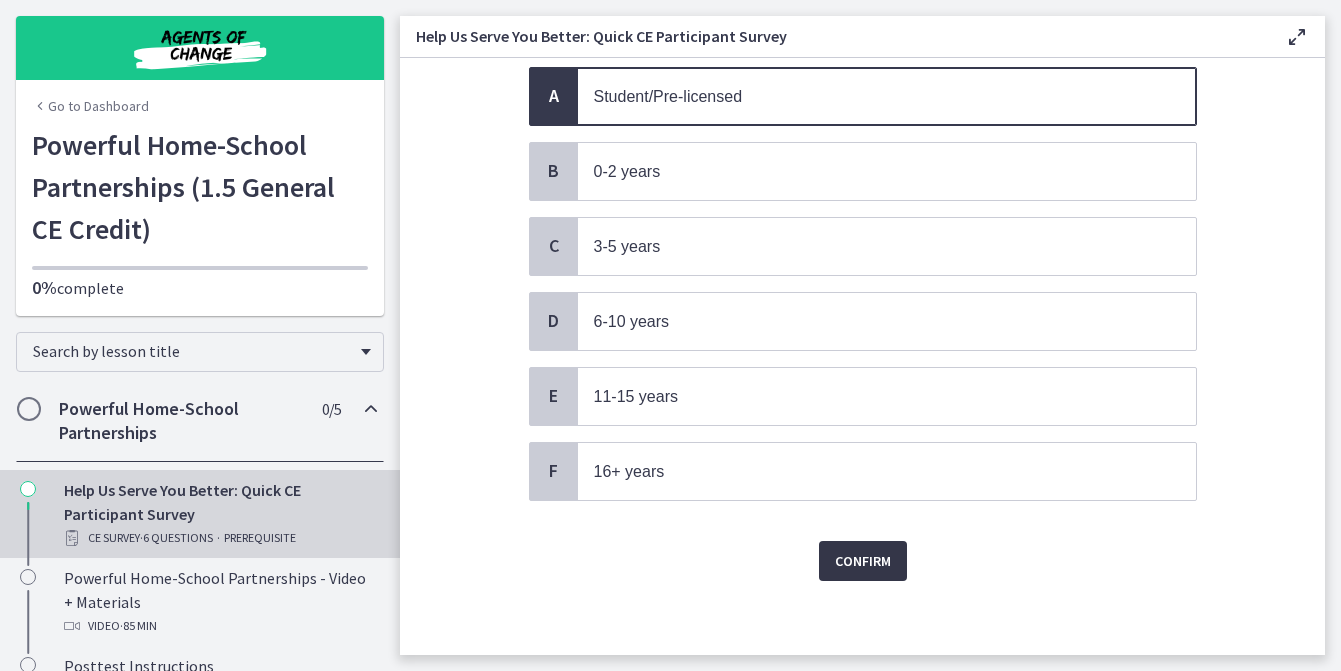 click on "Confirm" at bounding box center [863, 561] 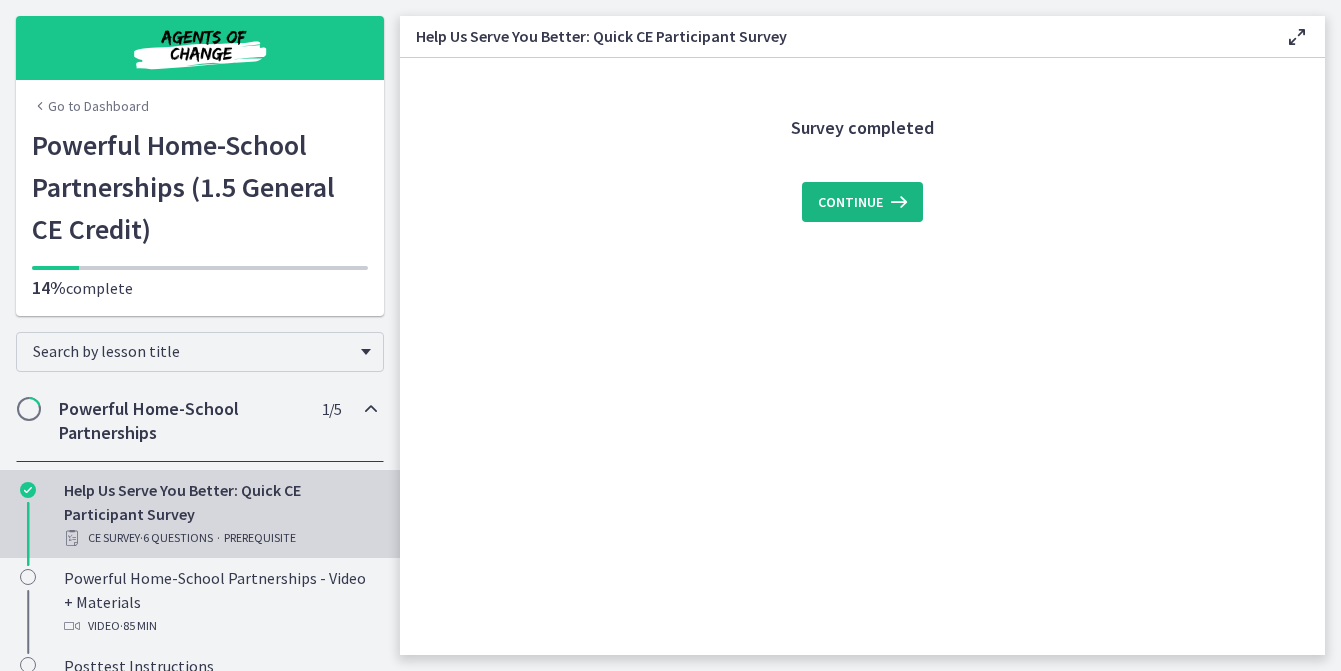 scroll, scrollTop: 0, scrollLeft: 0, axis: both 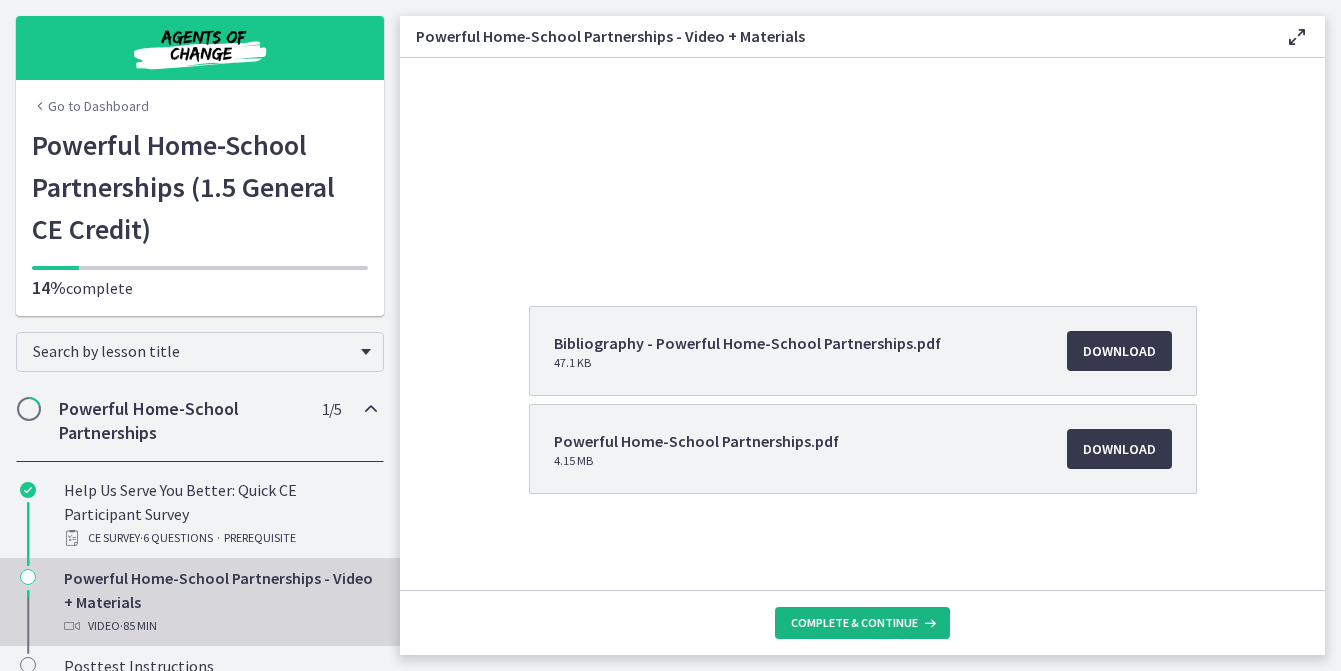 click on "Complete & continue" at bounding box center [854, 623] 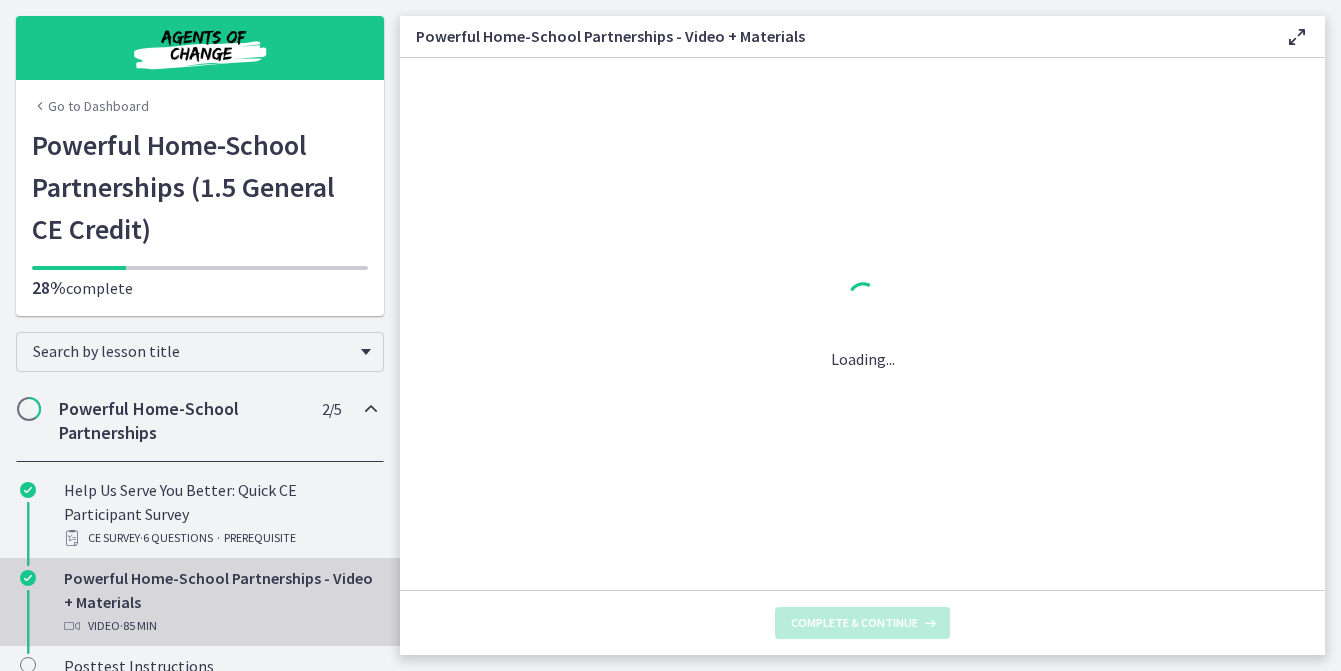 scroll, scrollTop: 0, scrollLeft: 0, axis: both 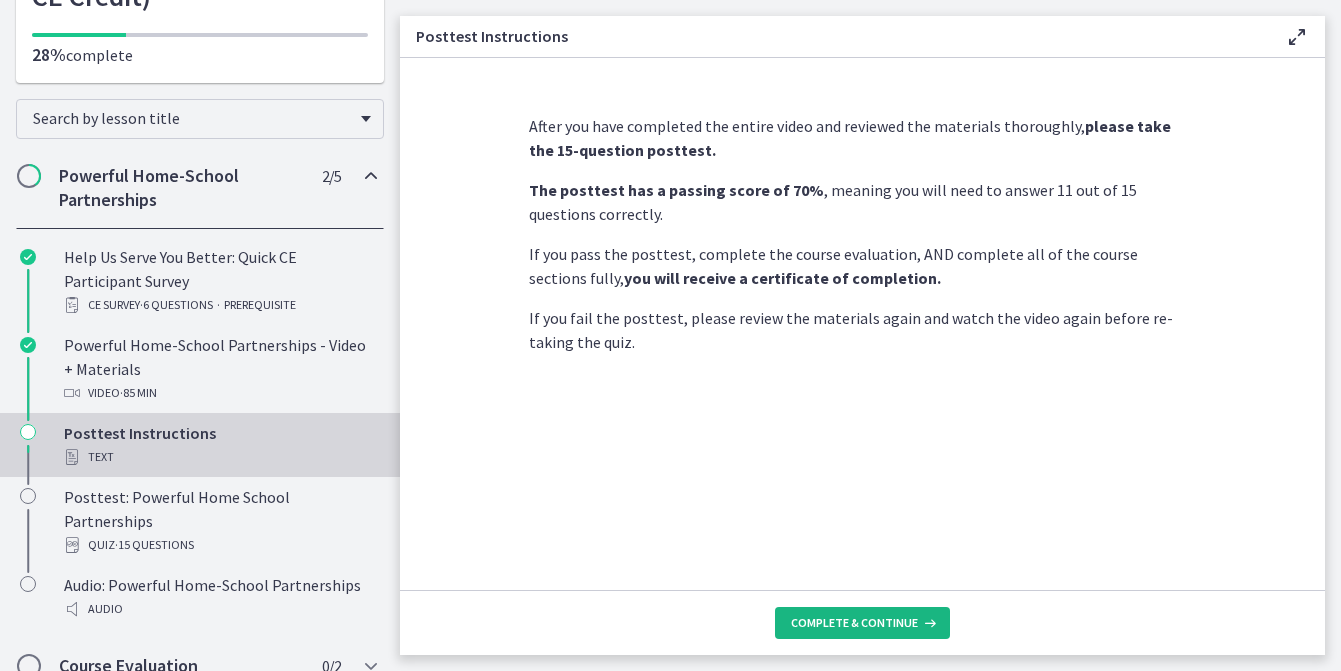 click on "Complete & continue" at bounding box center [862, 623] 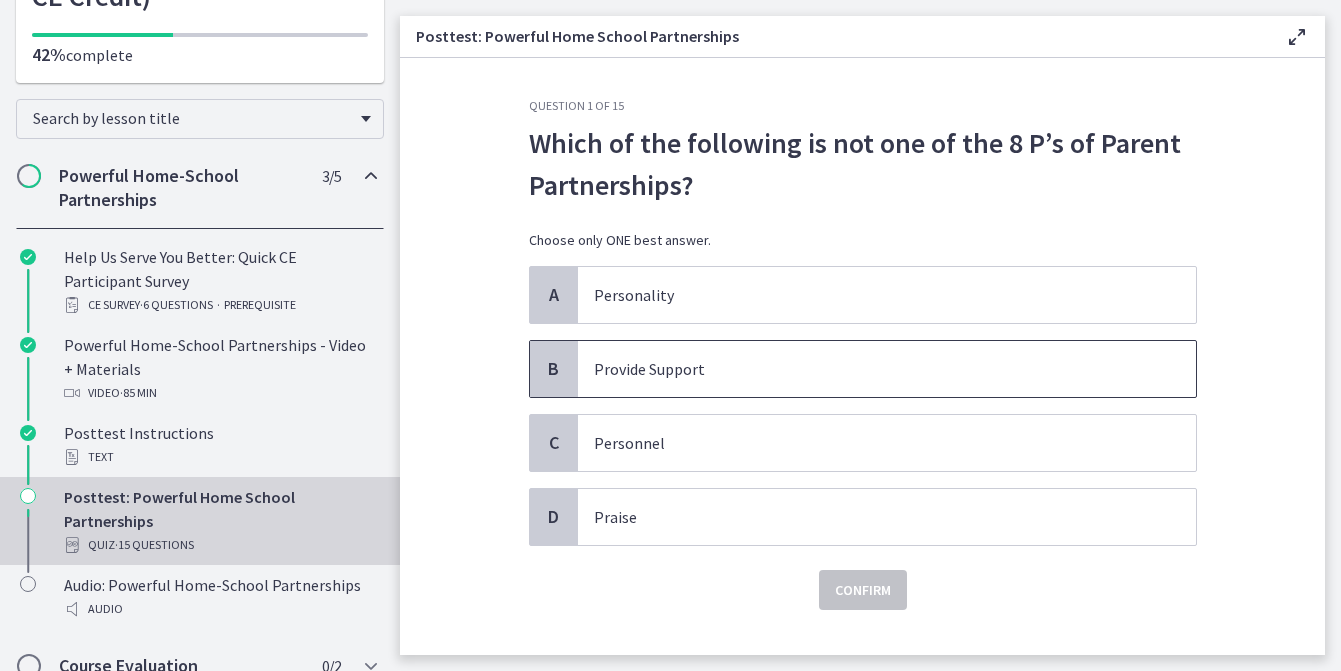 click on "Provide Support" at bounding box center (867, 369) 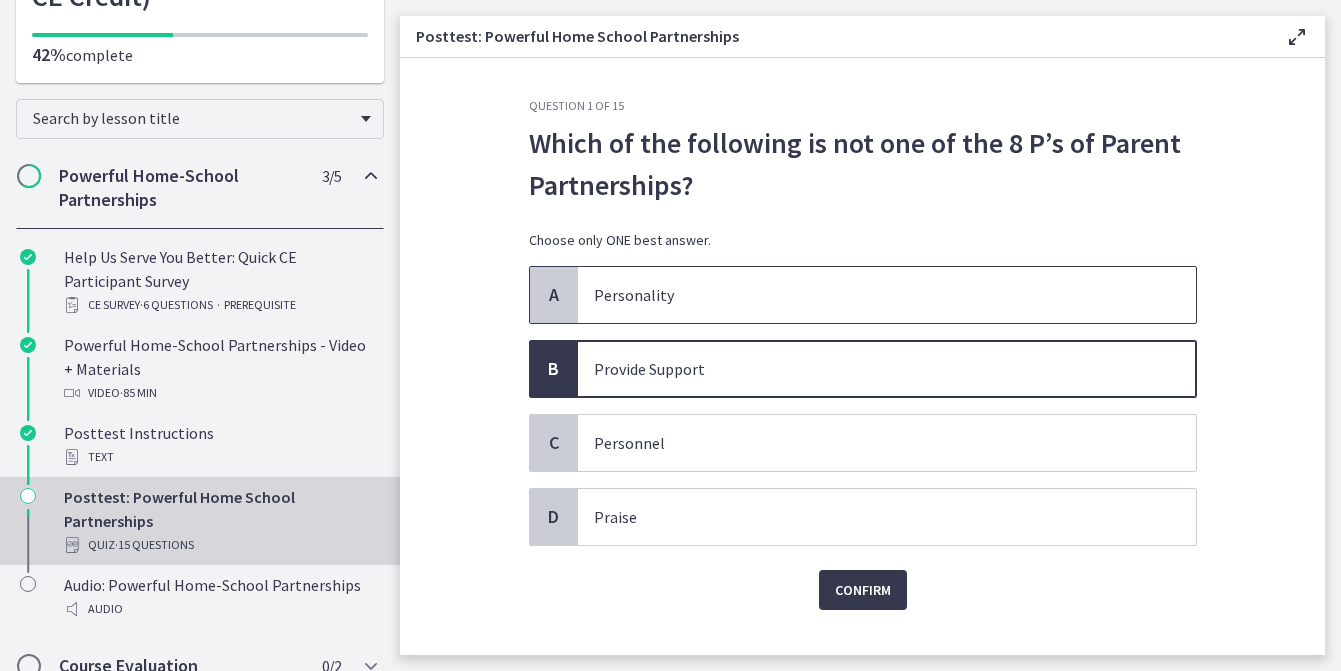 click on "Personality" at bounding box center [887, 295] 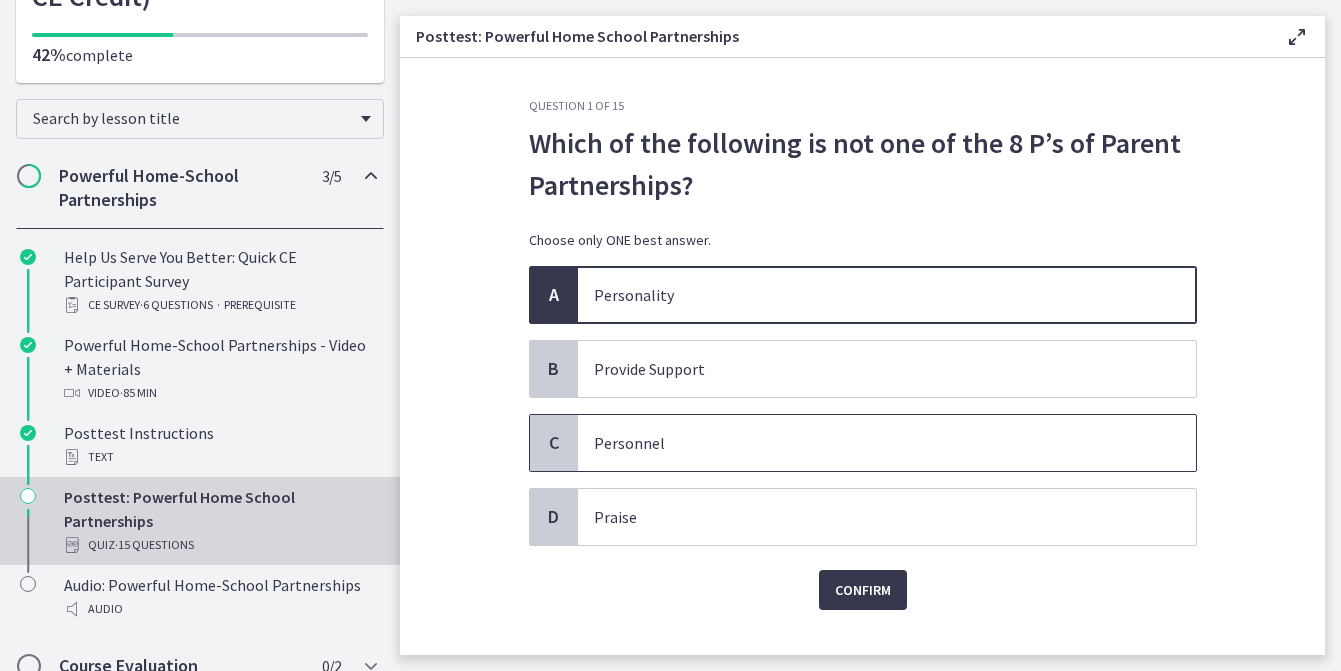 click on "Personnel" at bounding box center [887, 443] 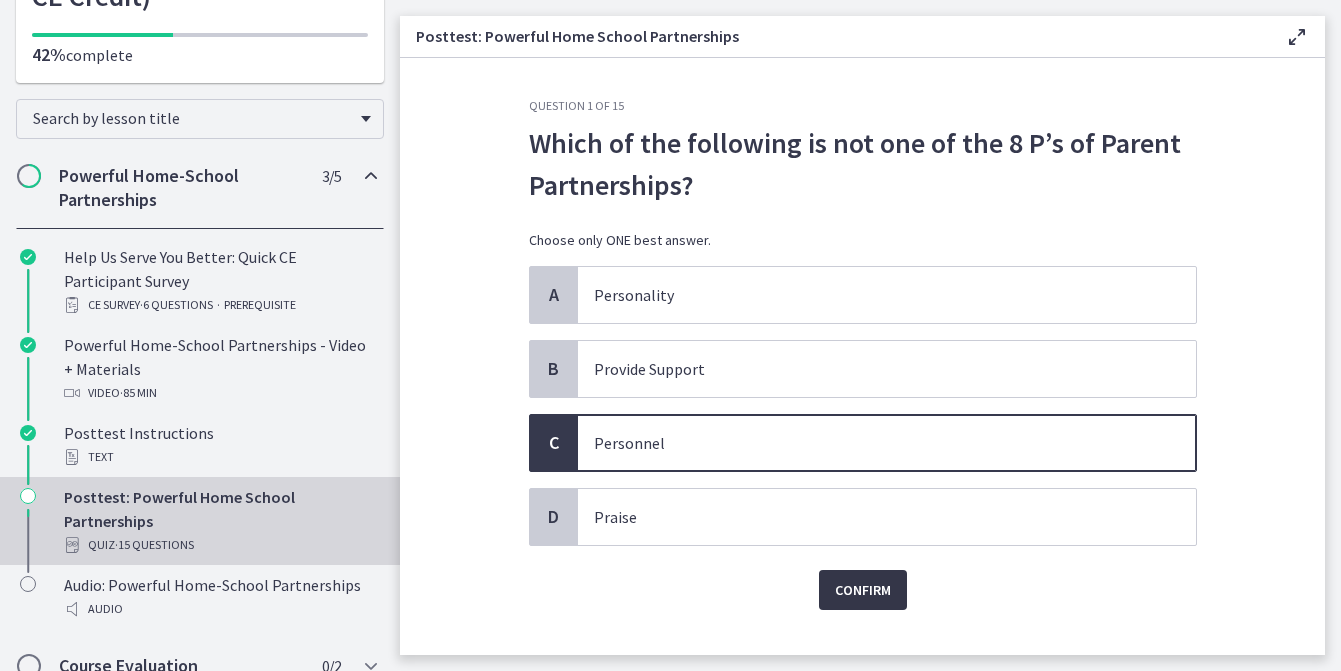 click on "Confirm" at bounding box center (863, 590) 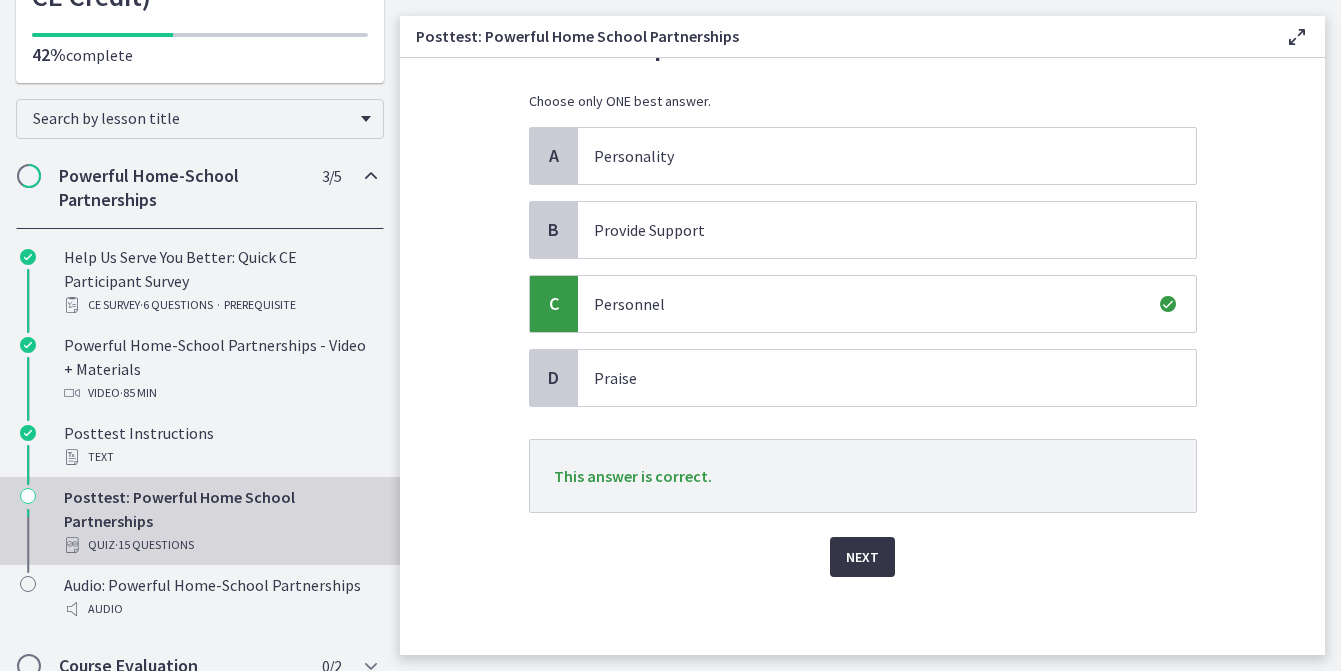 scroll, scrollTop: 141, scrollLeft: 0, axis: vertical 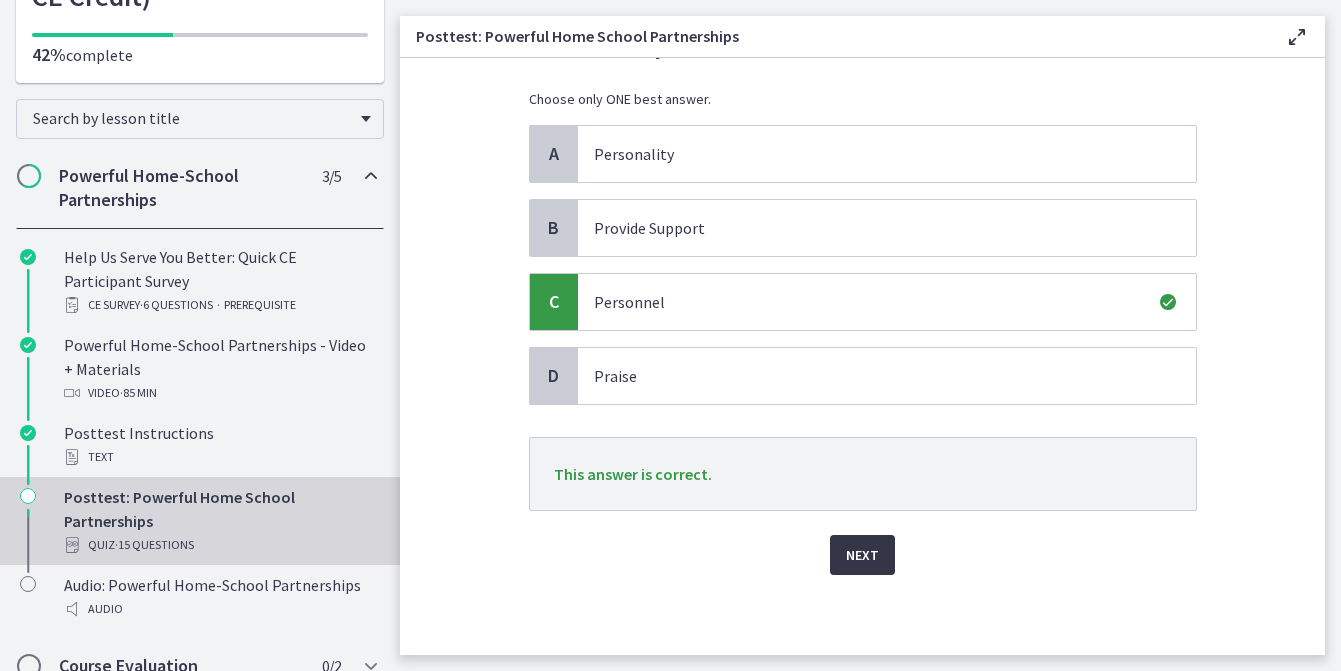 click on "Next" at bounding box center [862, 555] 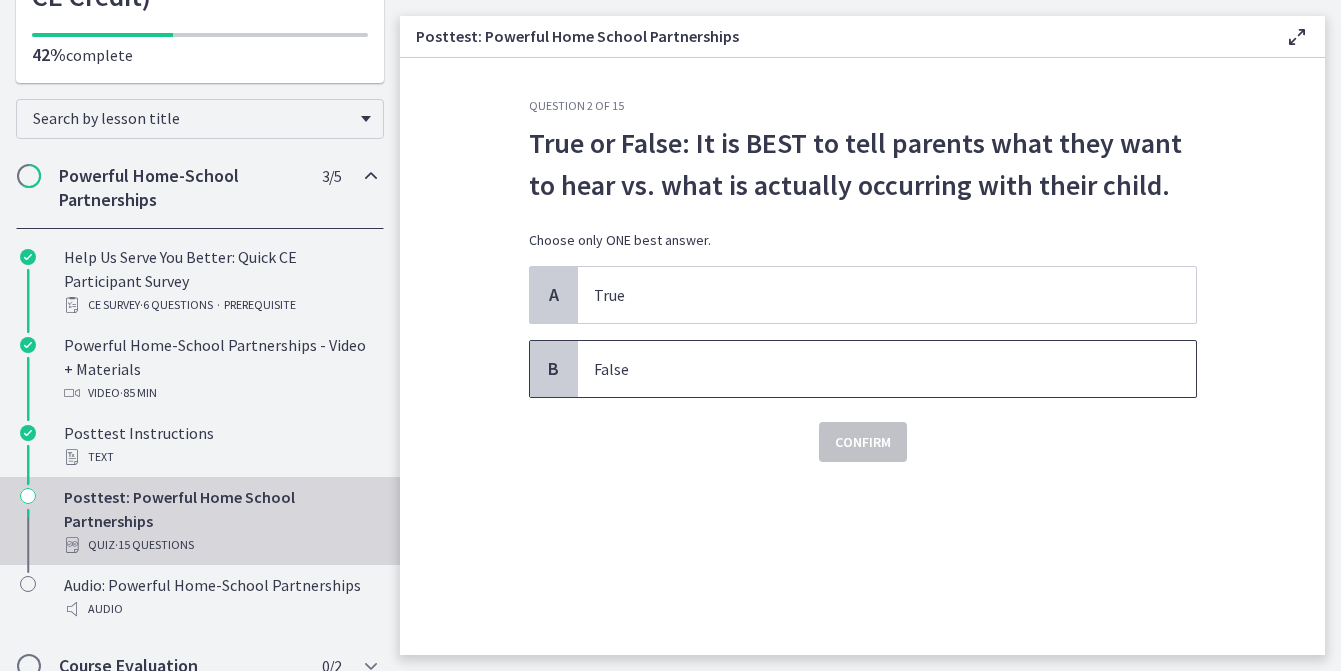 click on "False" at bounding box center (867, 369) 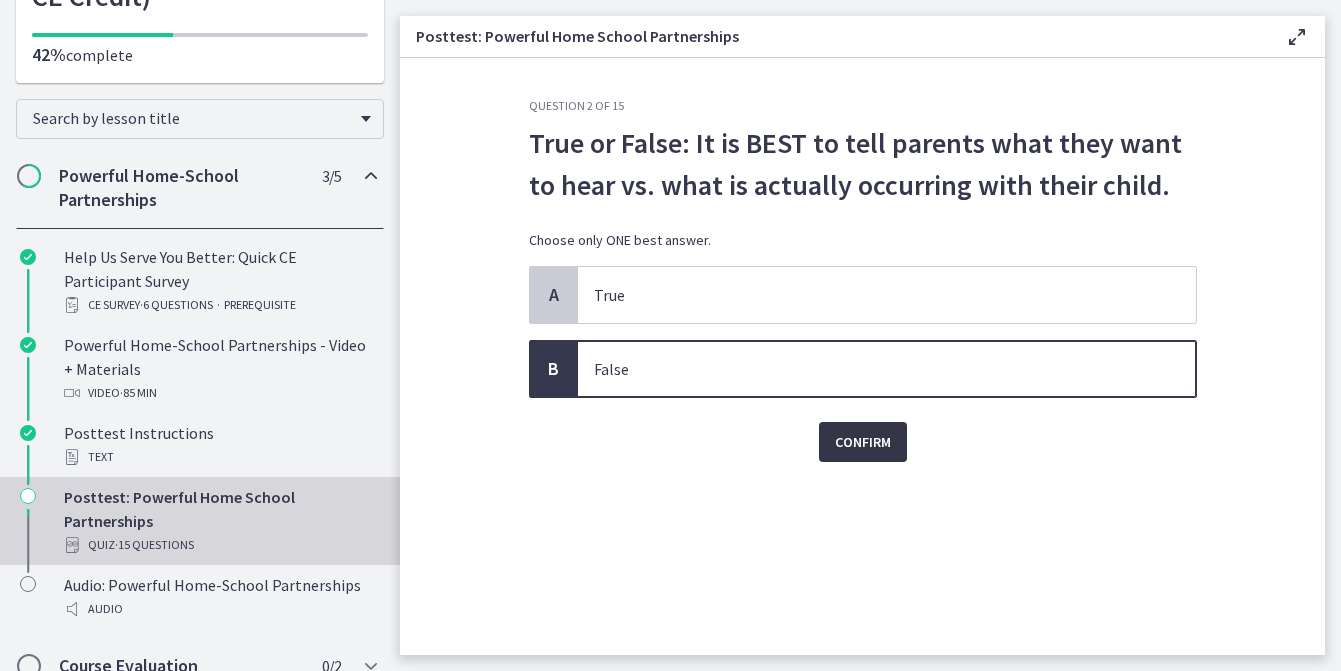click on "Confirm" at bounding box center (863, 442) 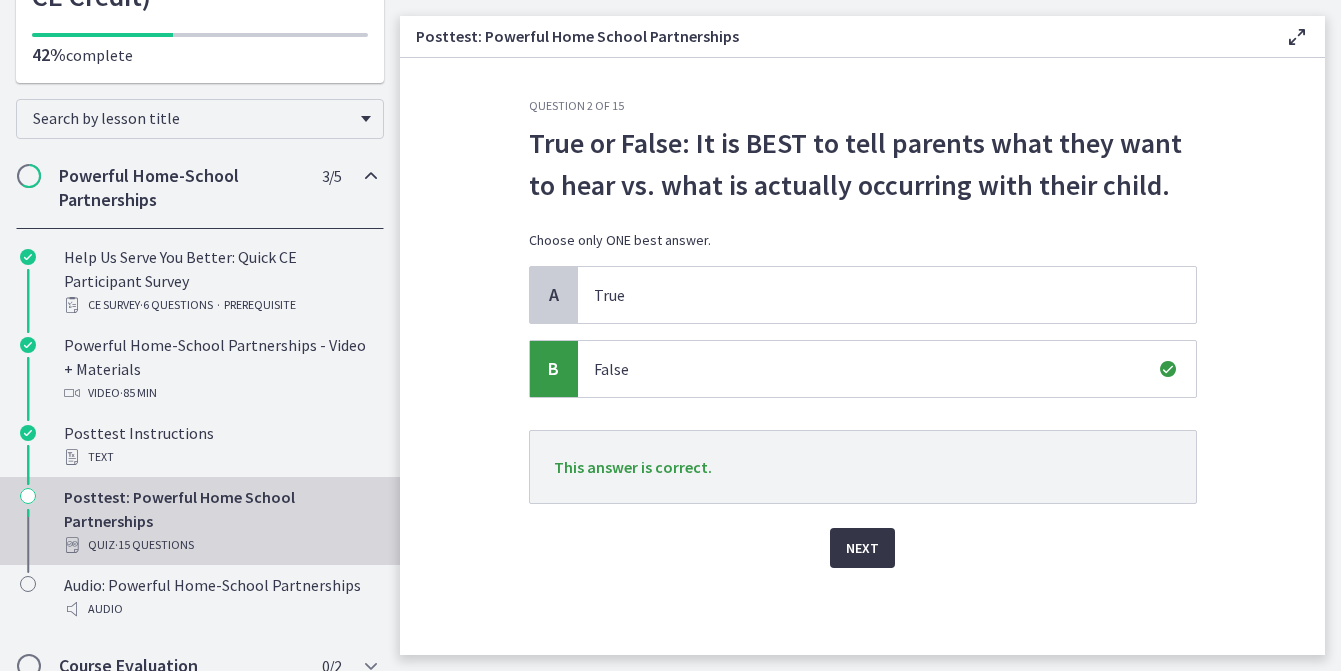 click on "Next" at bounding box center (862, 548) 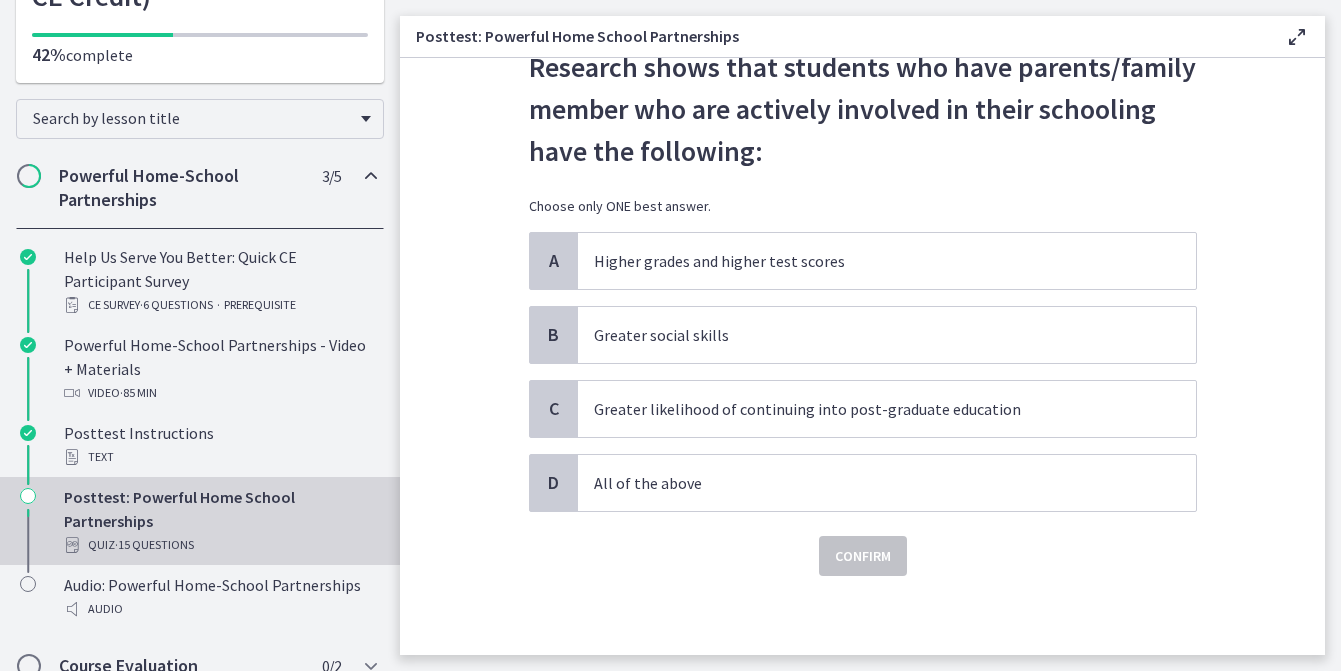 scroll, scrollTop: 77, scrollLeft: 0, axis: vertical 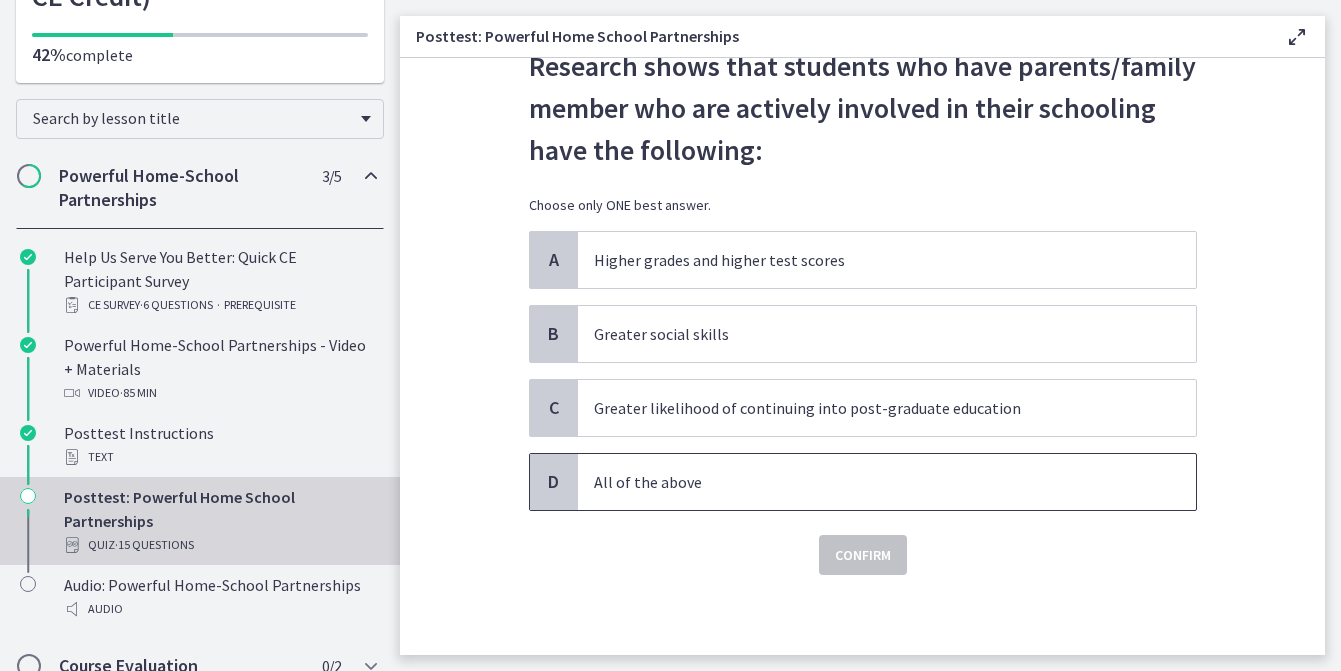 click on "All of the above" at bounding box center [867, 482] 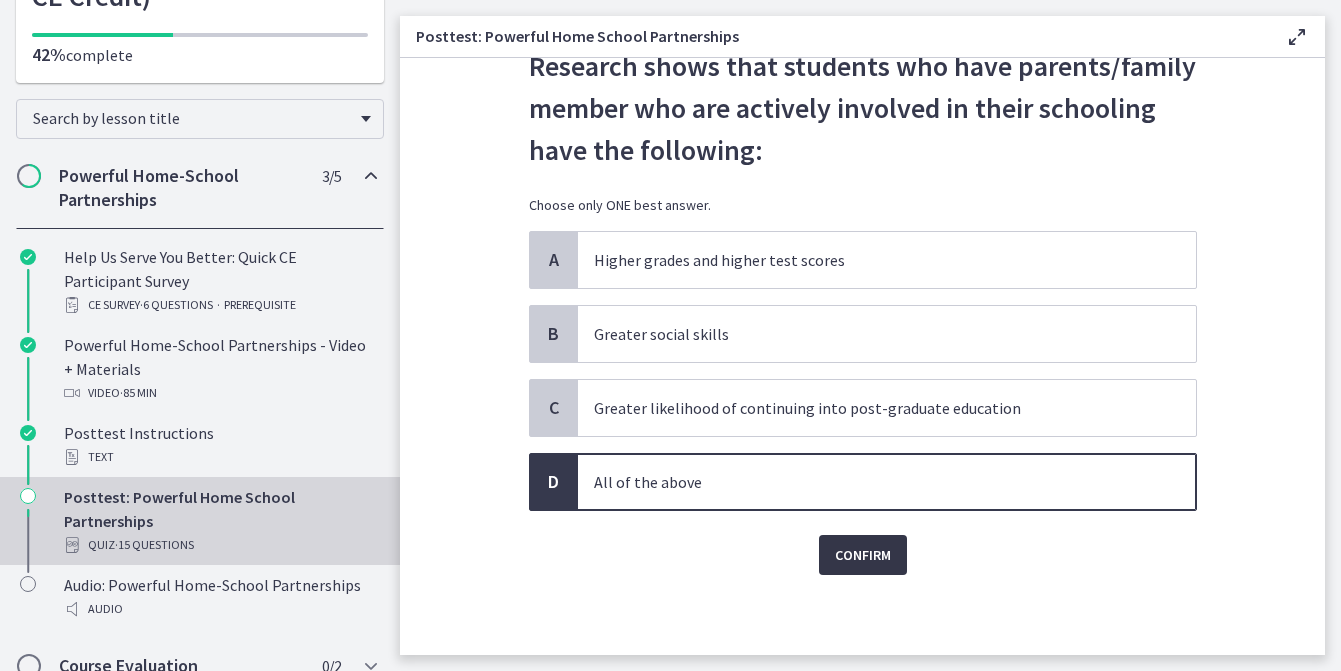 click on "Confirm" at bounding box center [863, 555] 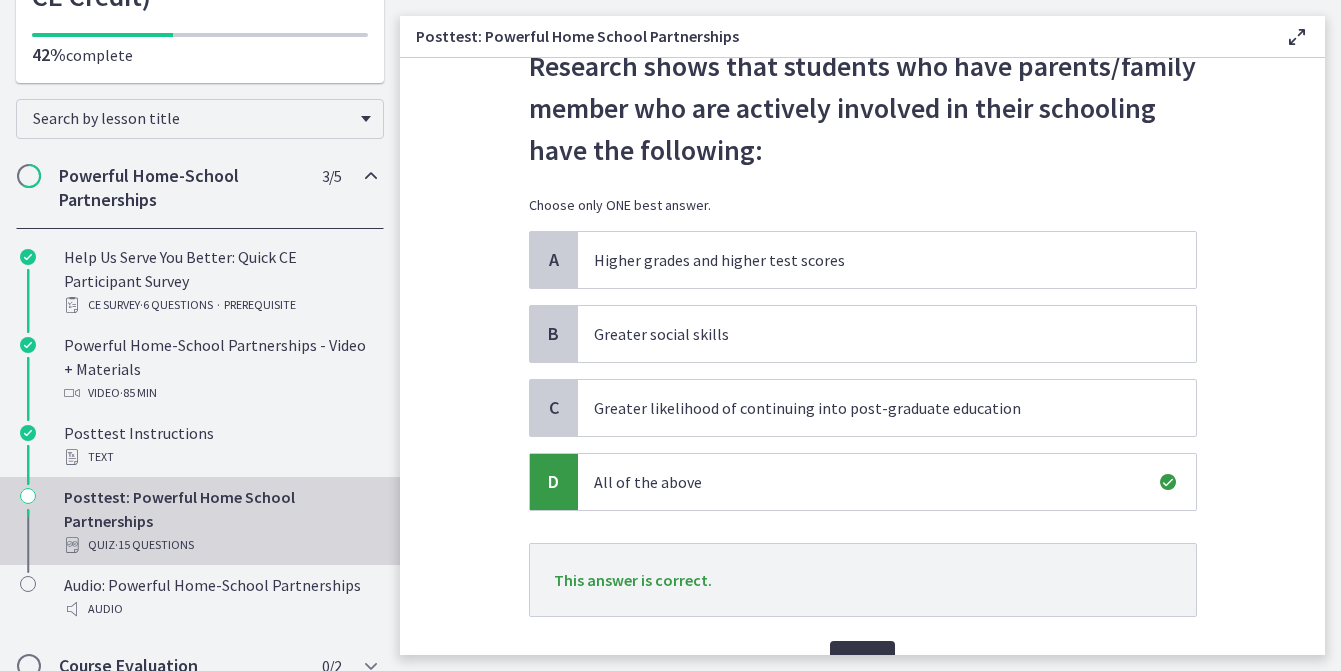 scroll, scrollTop: 183, scrollLeft: 0, axis: vertical 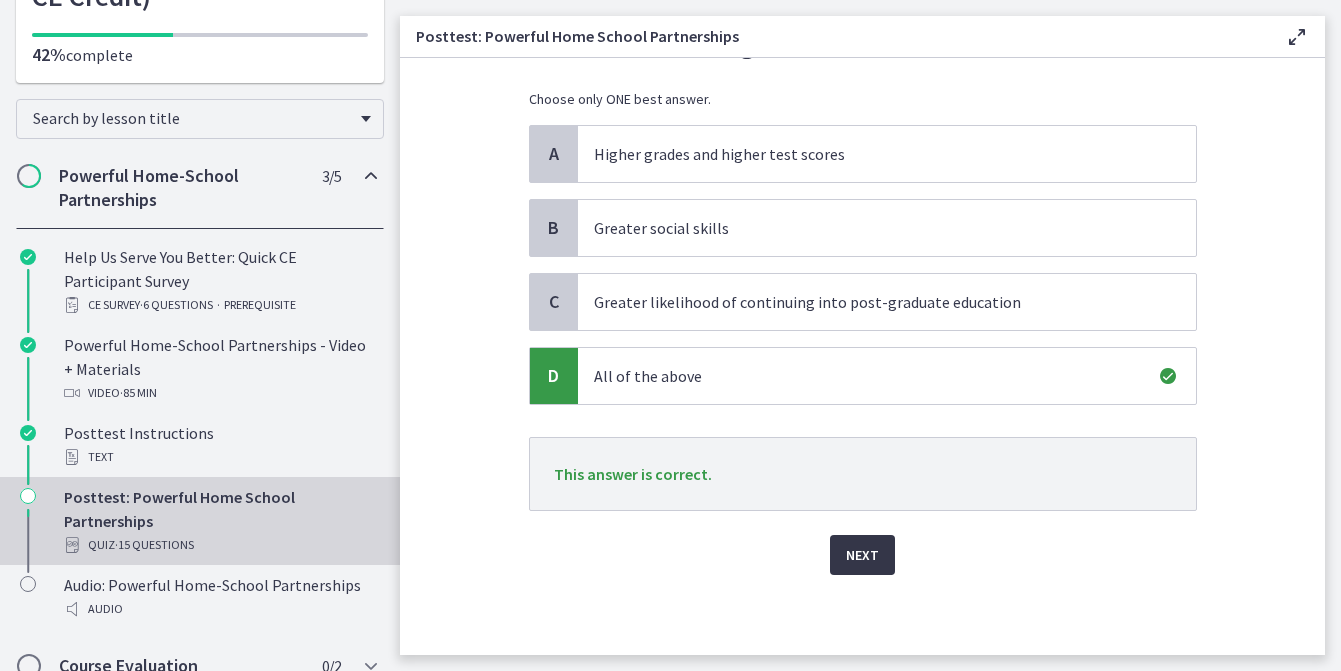 click on "Next" at bounding box center [862, 555] 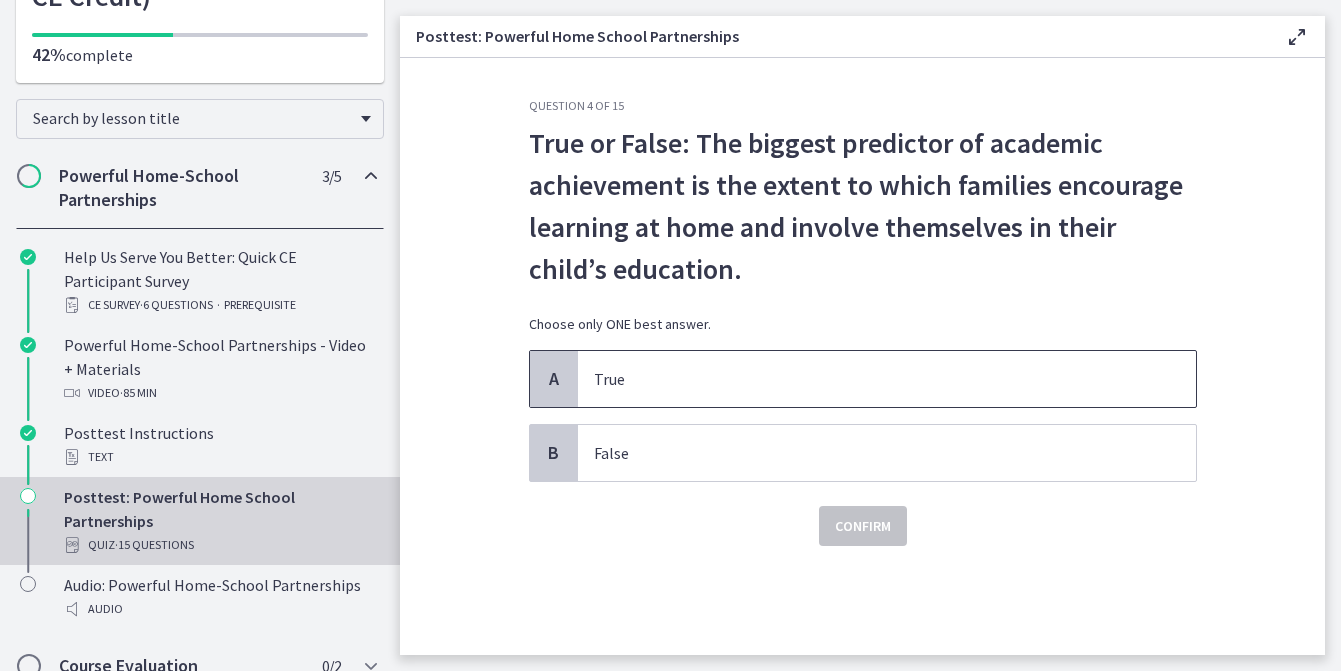 click on "True" at bounding box center [887, 379] 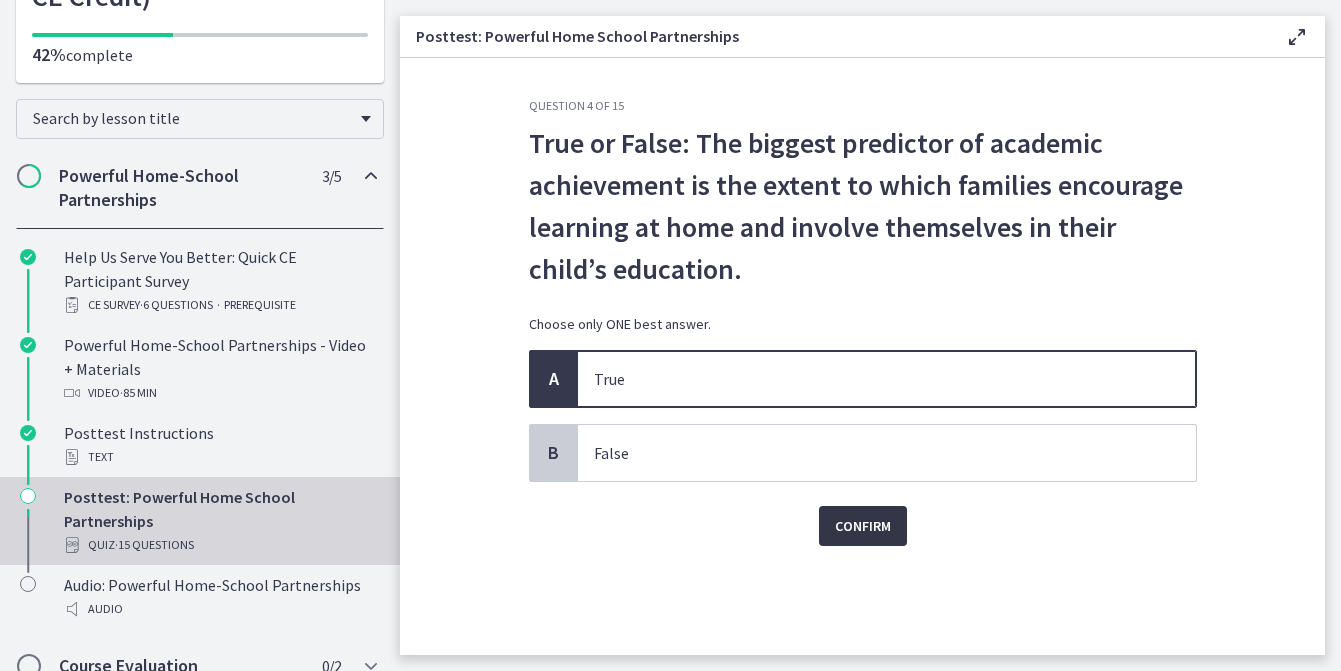 click on "Confirm" at bounding box center (863, 526) 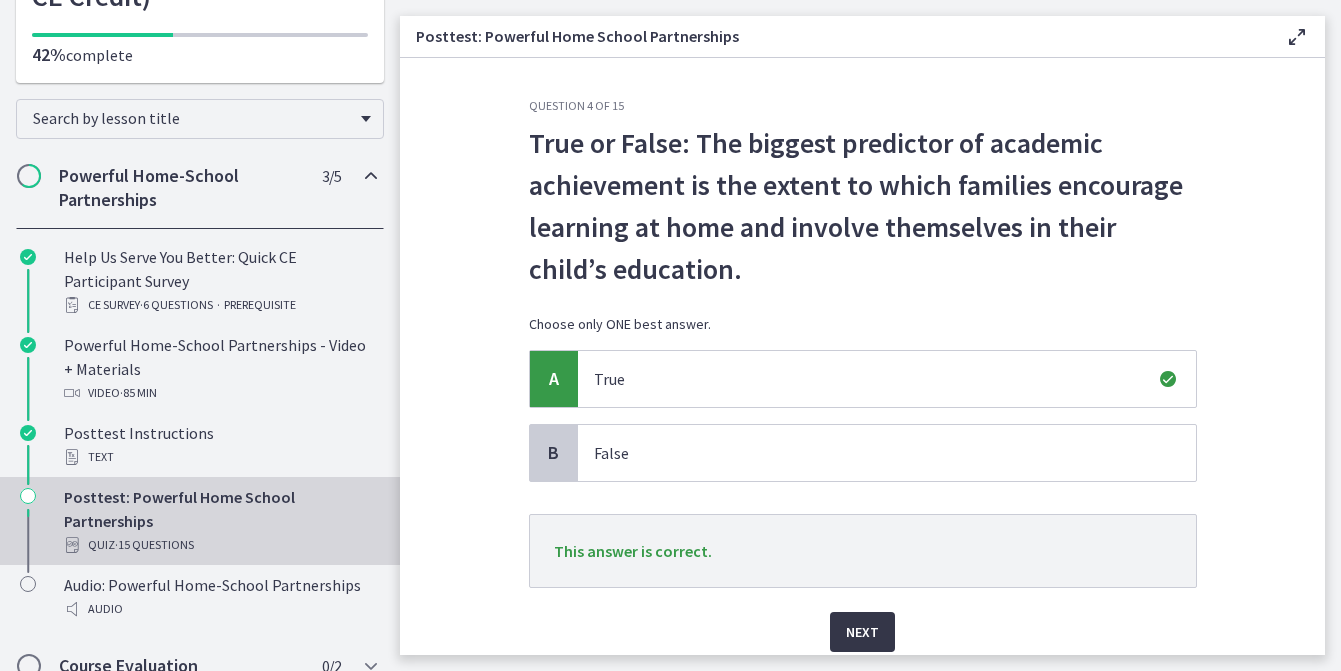 scroll, scrollTop: 34, scrollLeft: 0, axis: vertical 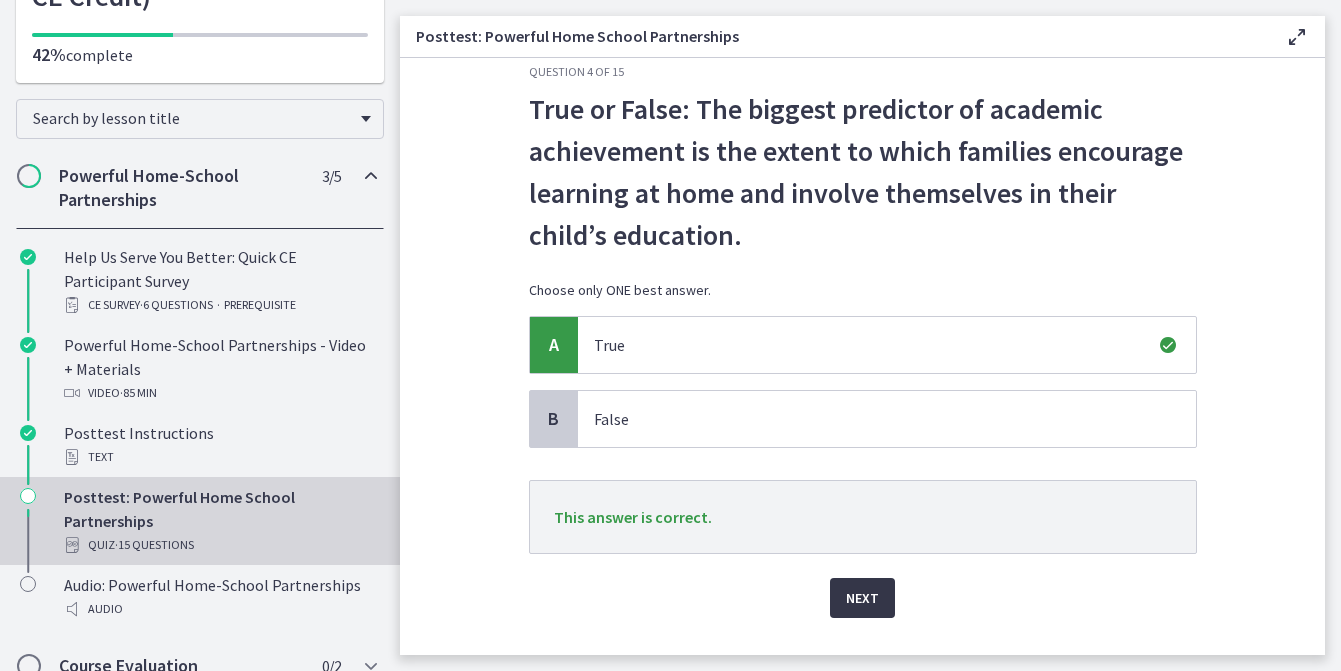 click on "Next" at bounding box center (862, 598) 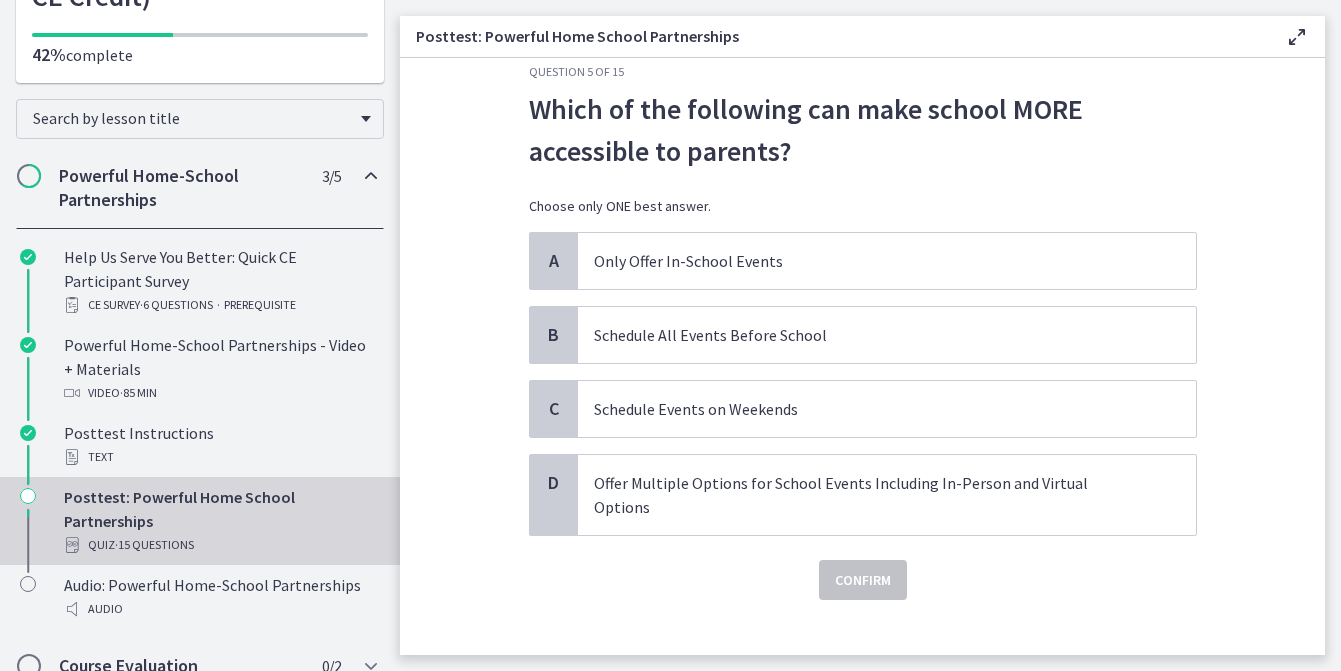 scroll, scrollTop: 0, scrollLeft: 0, axis: both 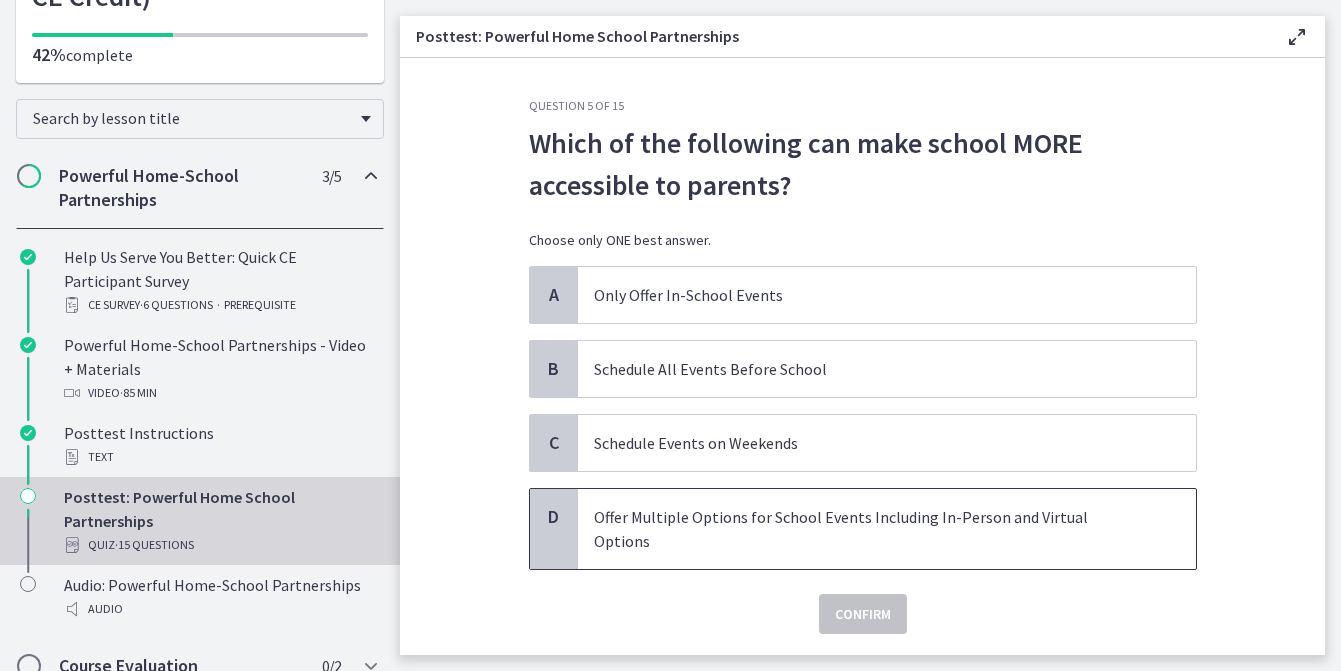 click on "Offer Multiple Options for School Events Including In-Person and Virtual Options" at bounding box center (867, 529) 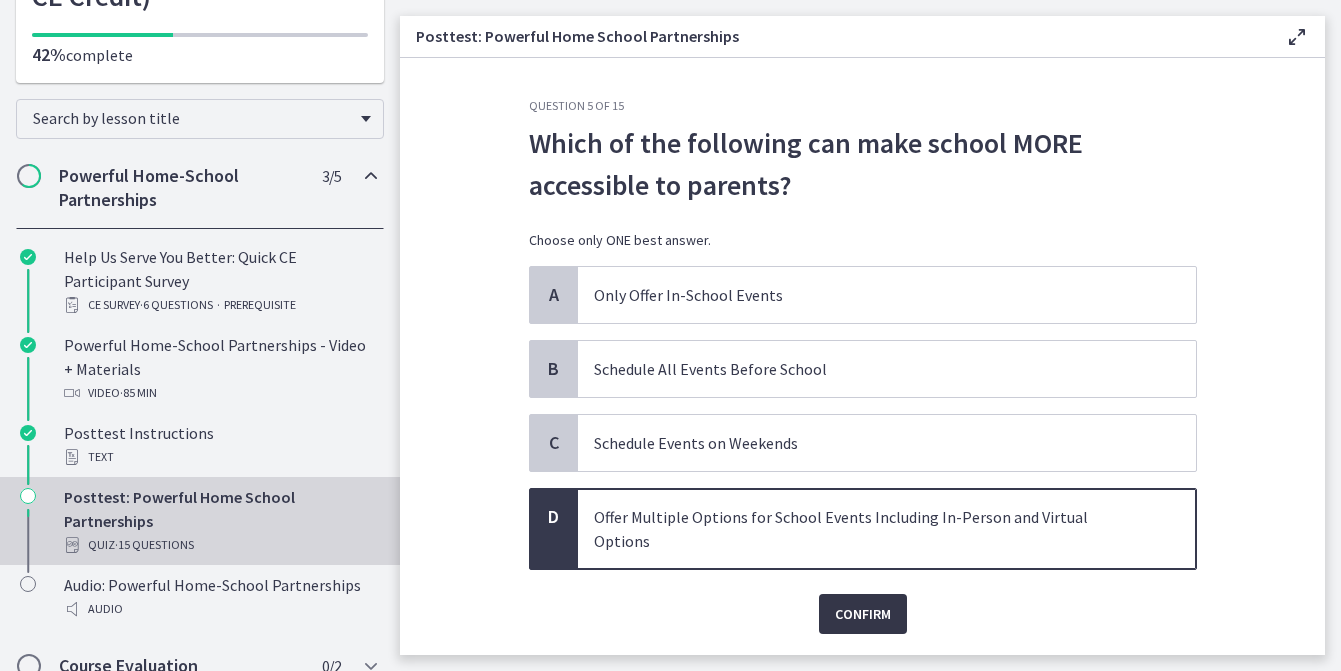 click on "Confirm" at bounding box center (863, 614) 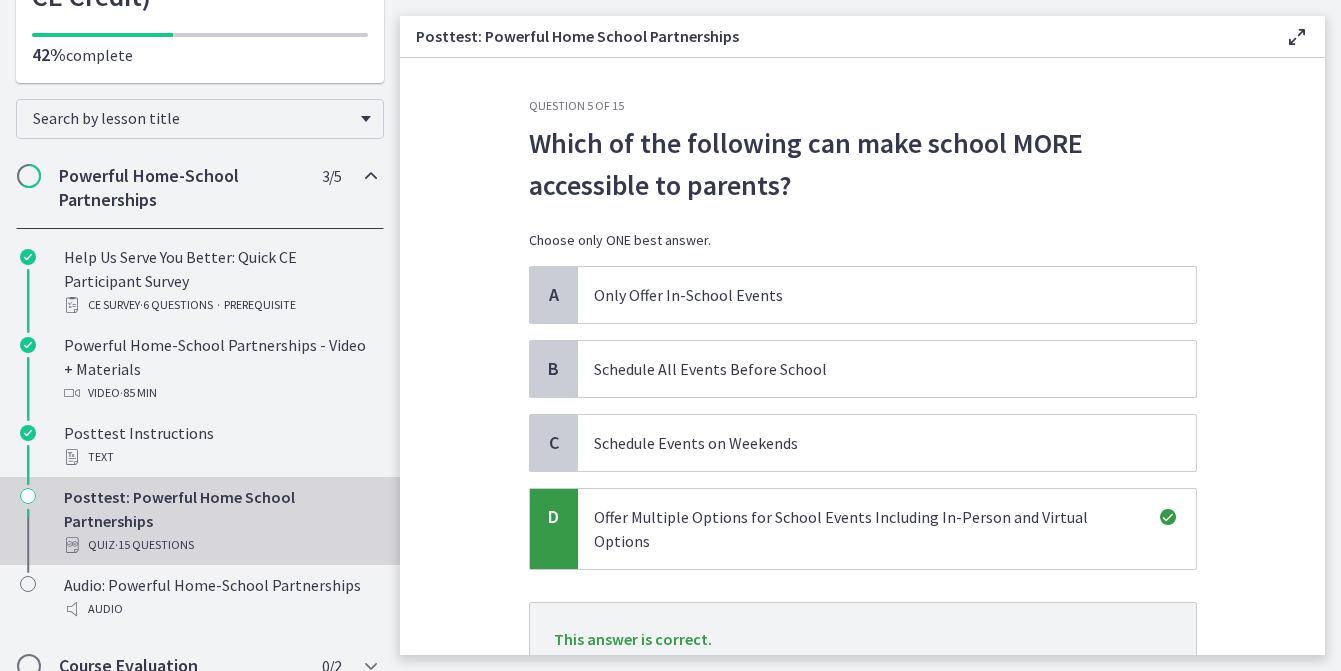 scroll, scrollTop: 141, scrollLeft: 0, axis: vertical 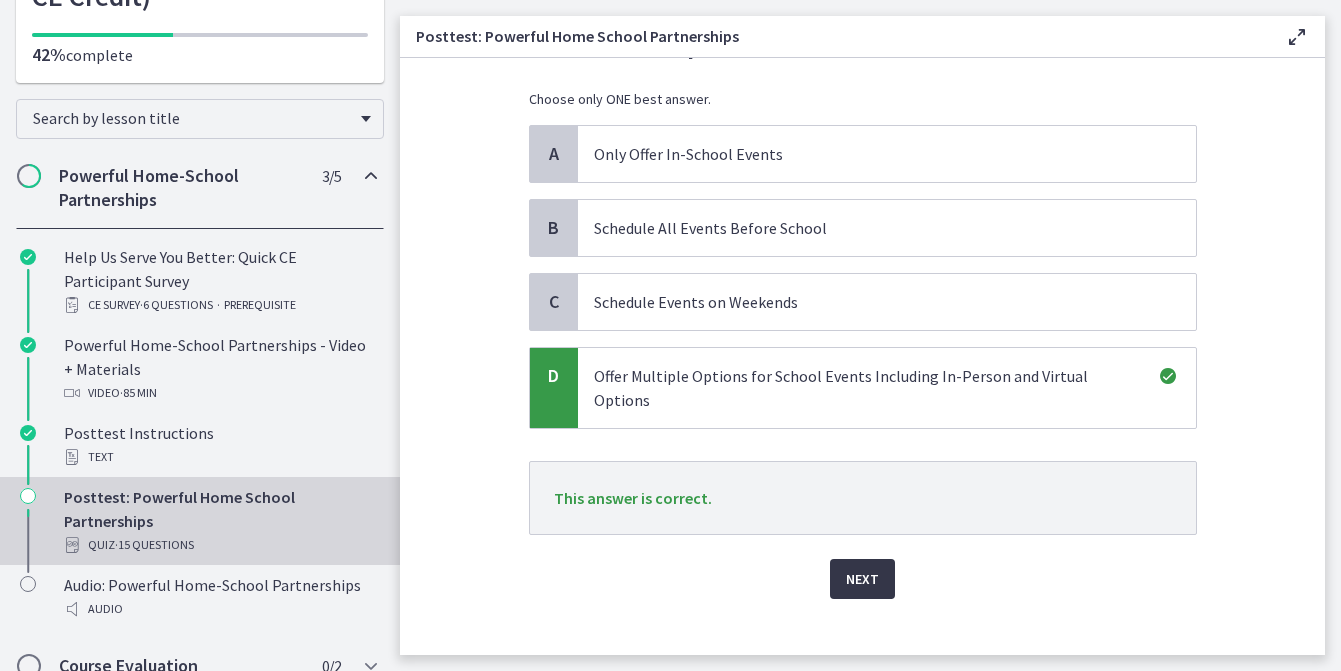 click on "Next" at bounding box center [862, 579] 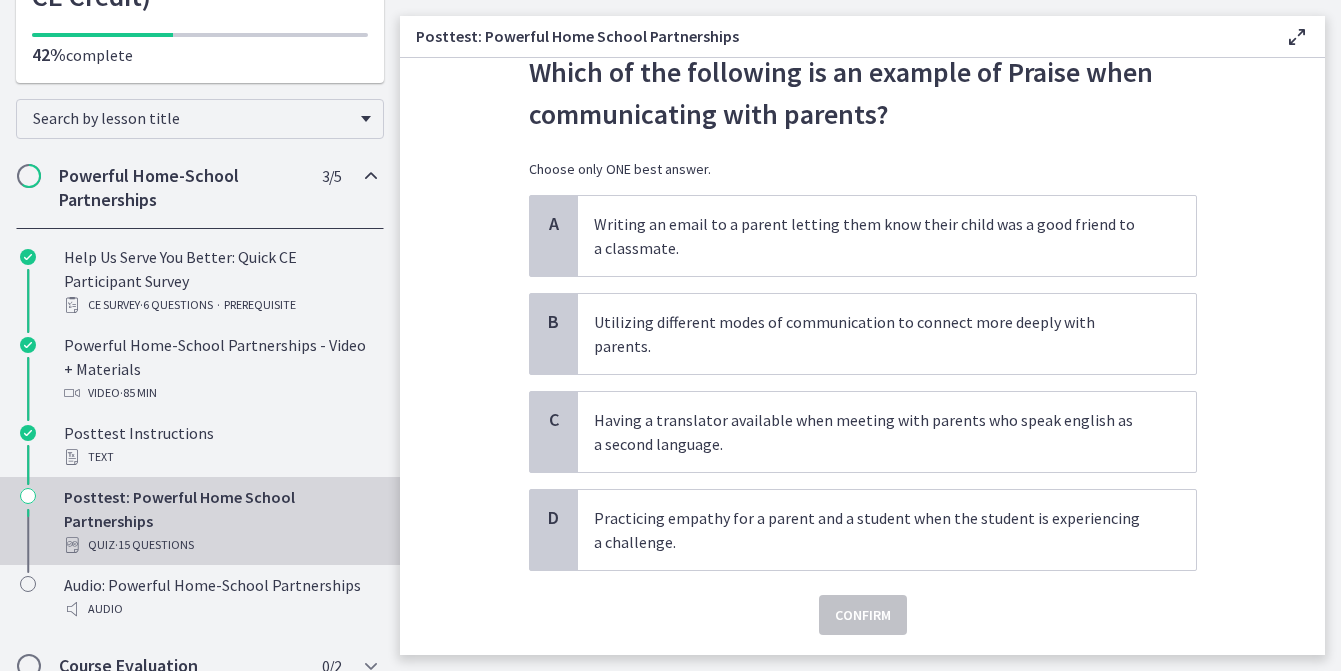 scroll, scrollTop: 72, scrollLeft: 0, axis: vertical 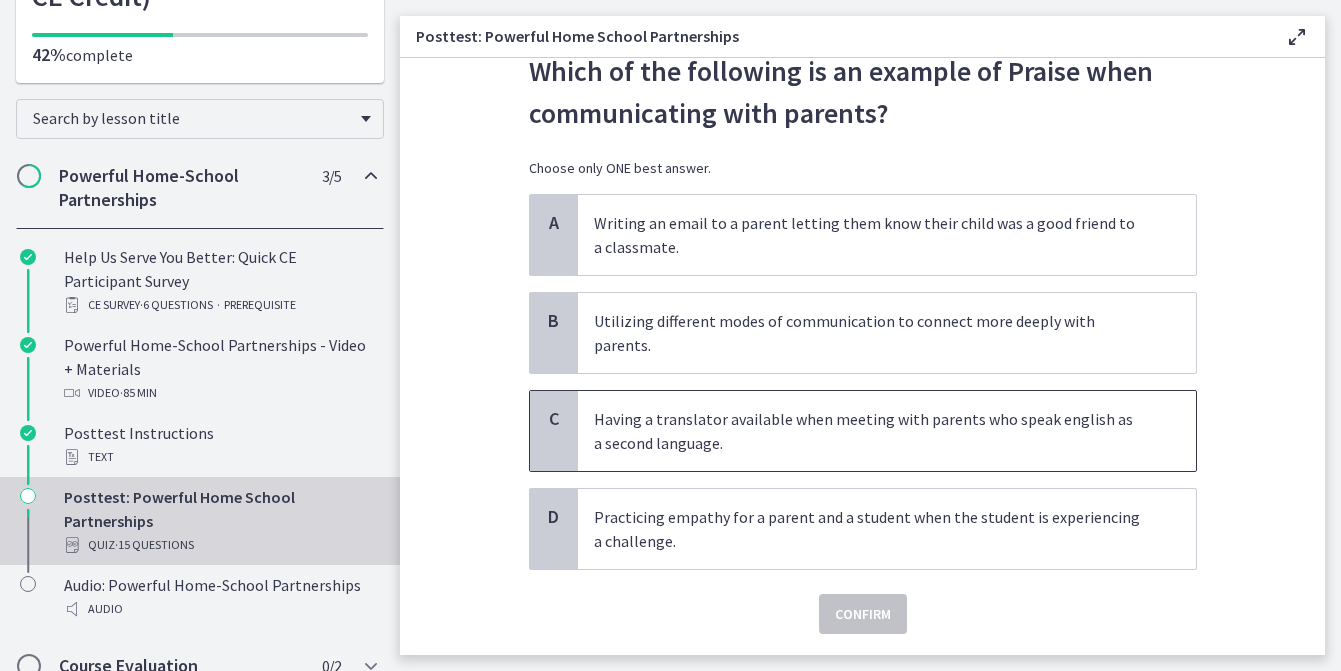click on "Having a translator available when meeting with parents who speak english as a second language." at bounding box center (867, 431) 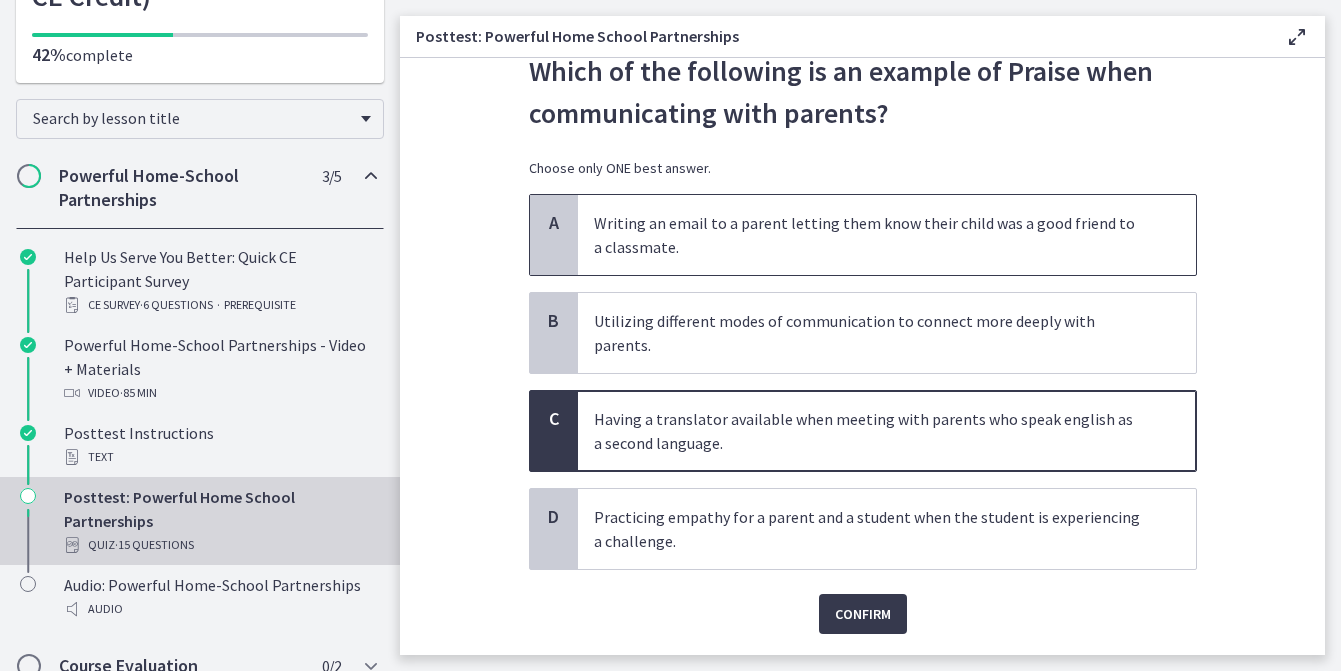 click on "Writing an email to a parent letting them know their child was a good friend to a classmate." at bounding box center (867, 235) 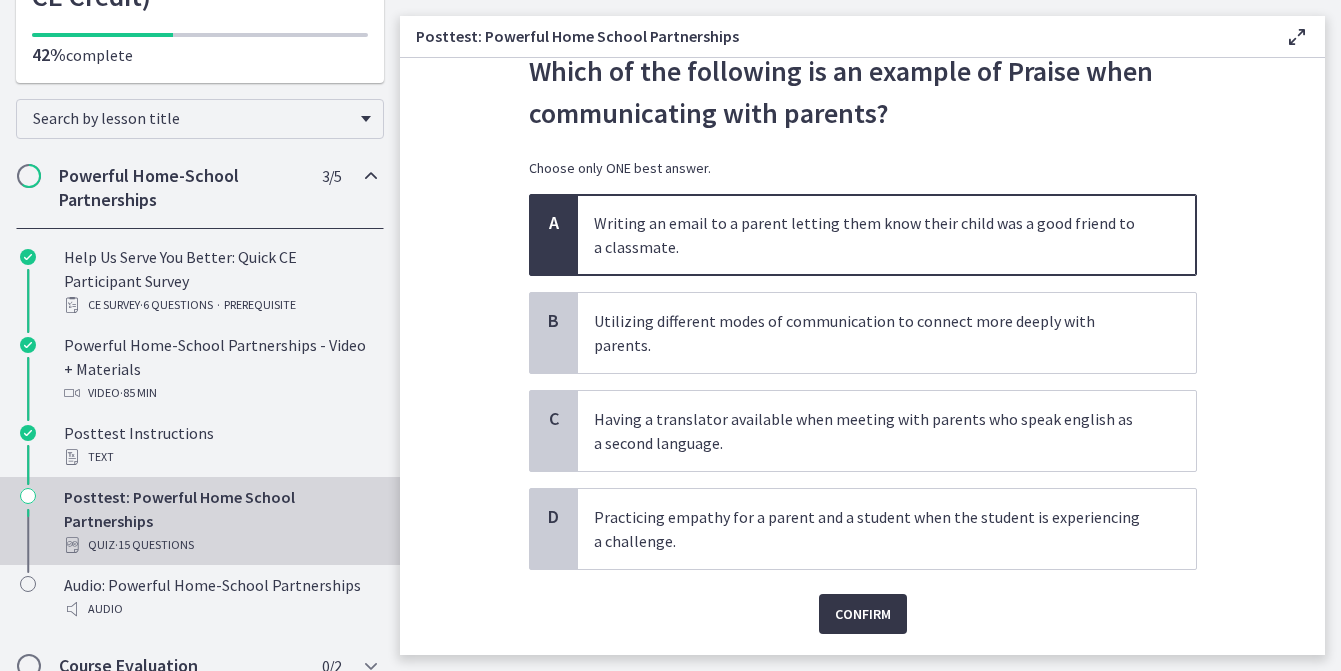 click on "Confirm" at bounding box center (863, 614) 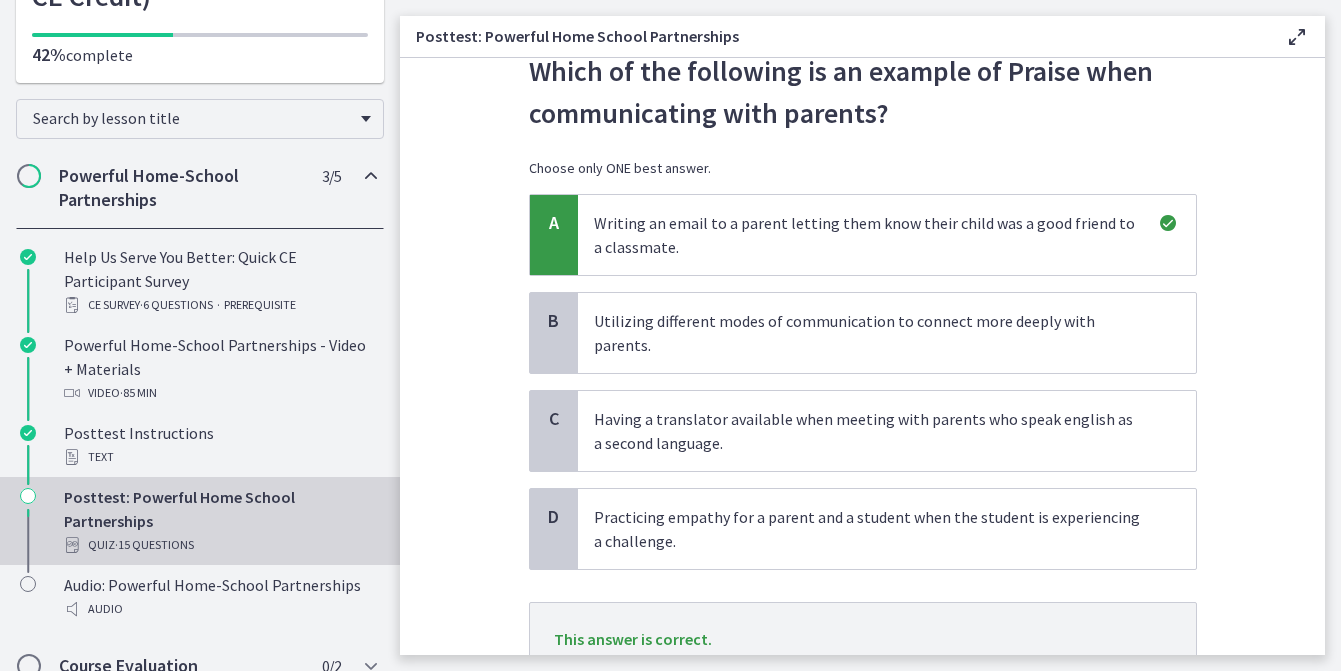 scroll, scrollTop: 213, scrollLeft: 0, axis: vertical 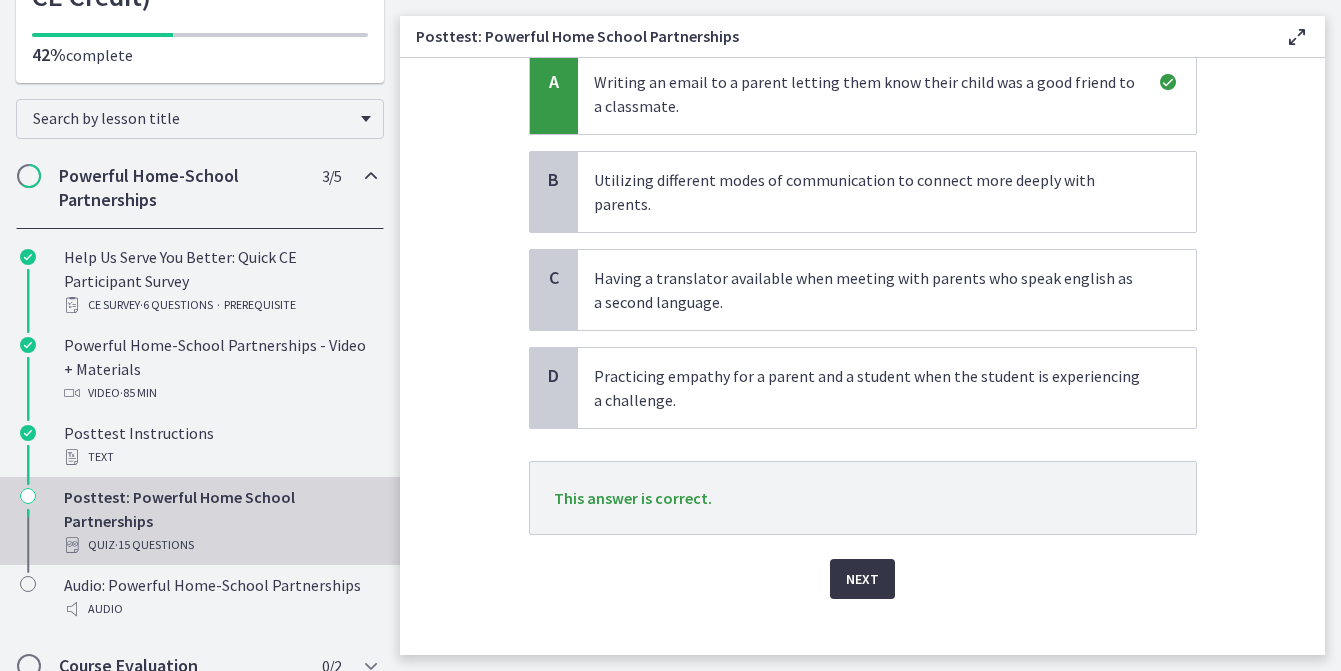 click on "Next" at bounding box center [862, 579] 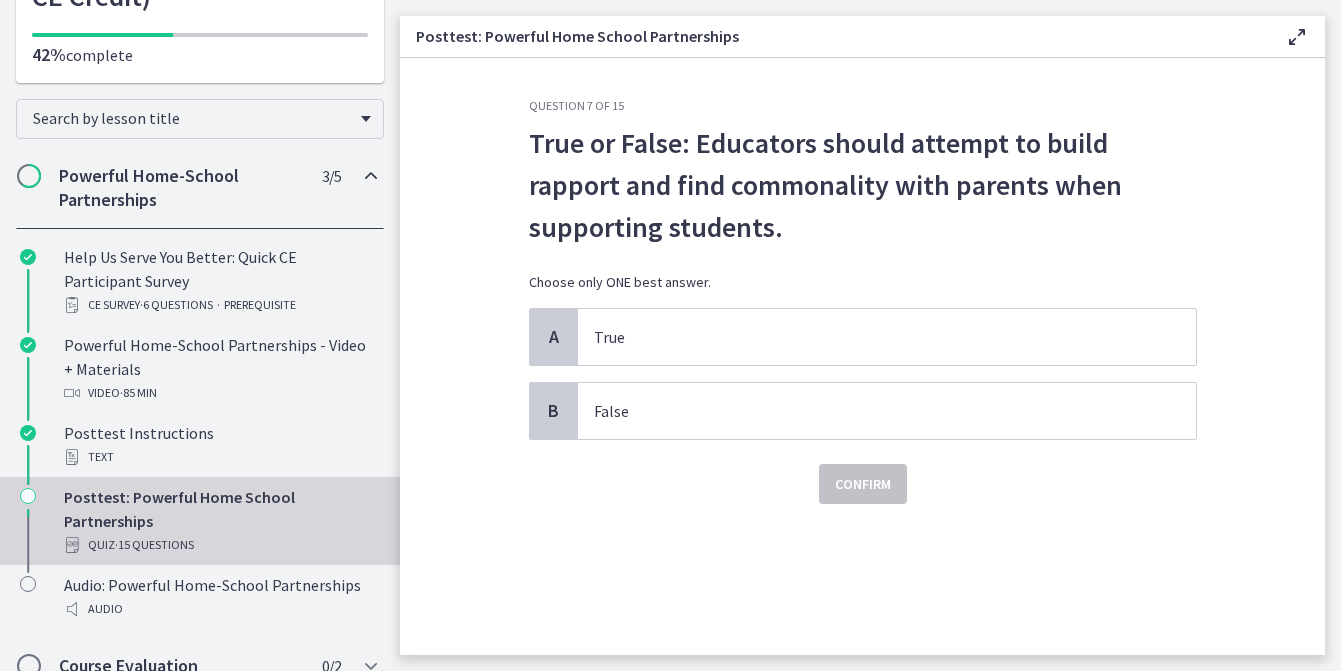 scroll, scrollTop: 0, scrollLeft: 0, axis: both 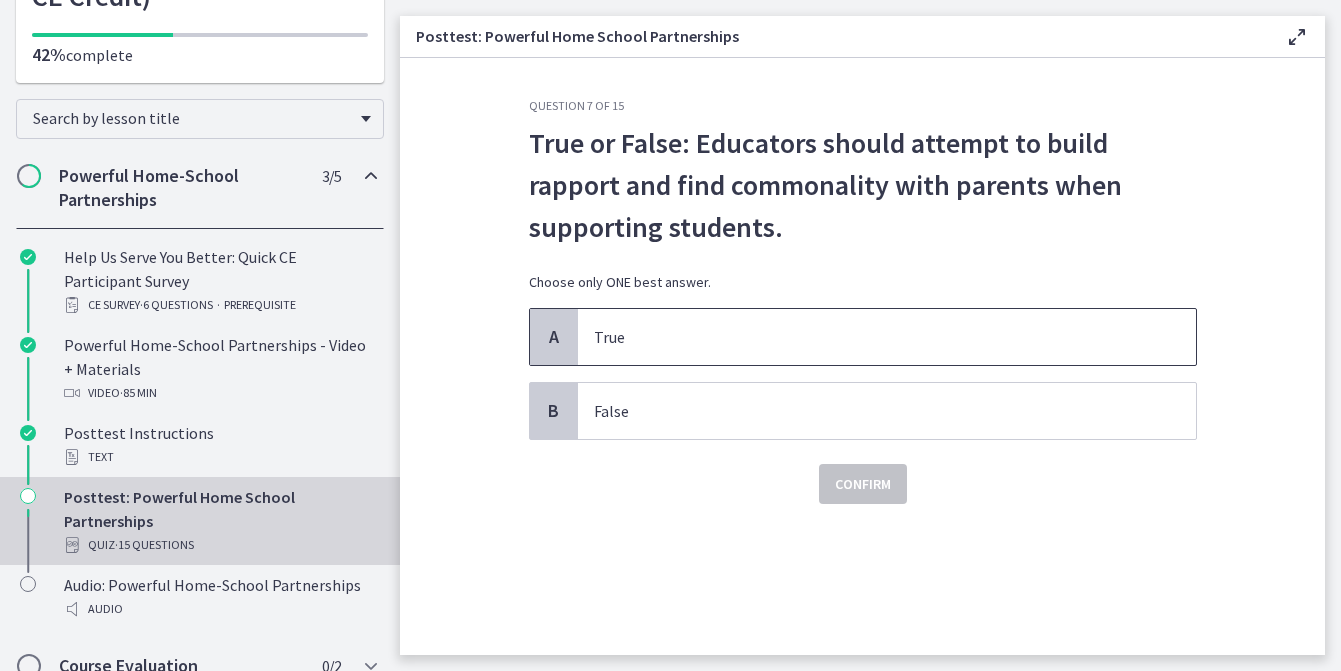 click on "True" at bounding box center [887, 337] 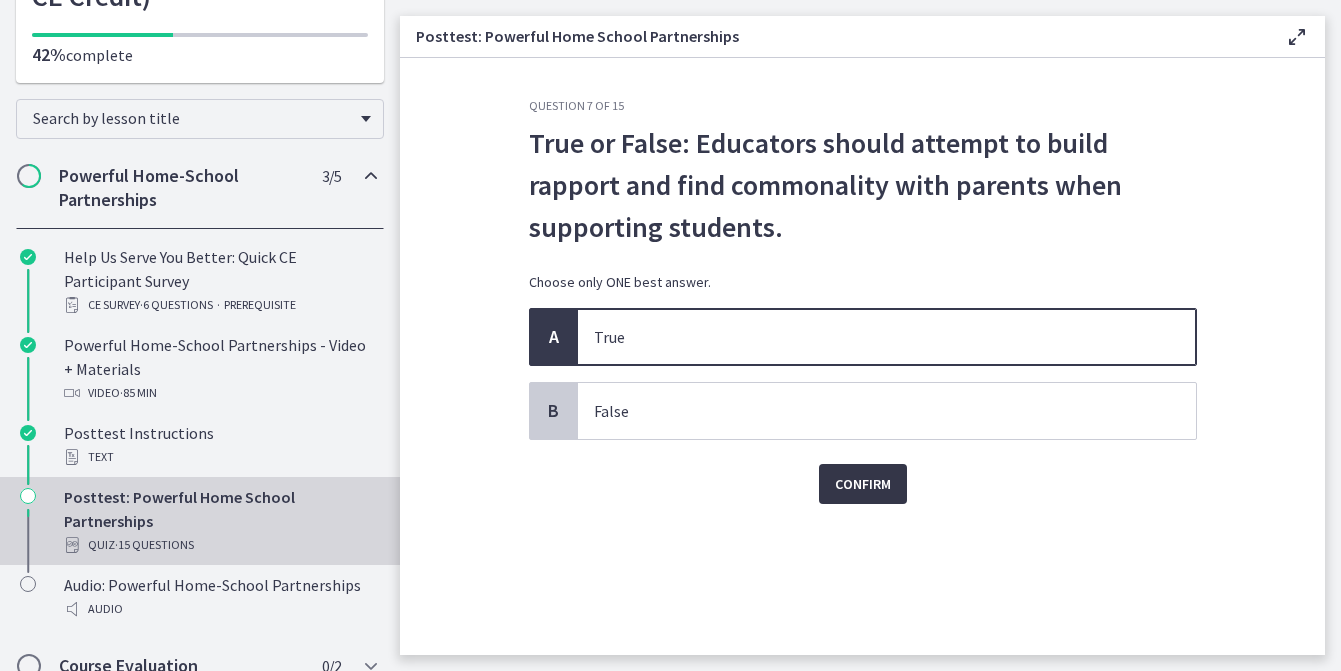 click on "Confirm" at bounding box center (863, 484) 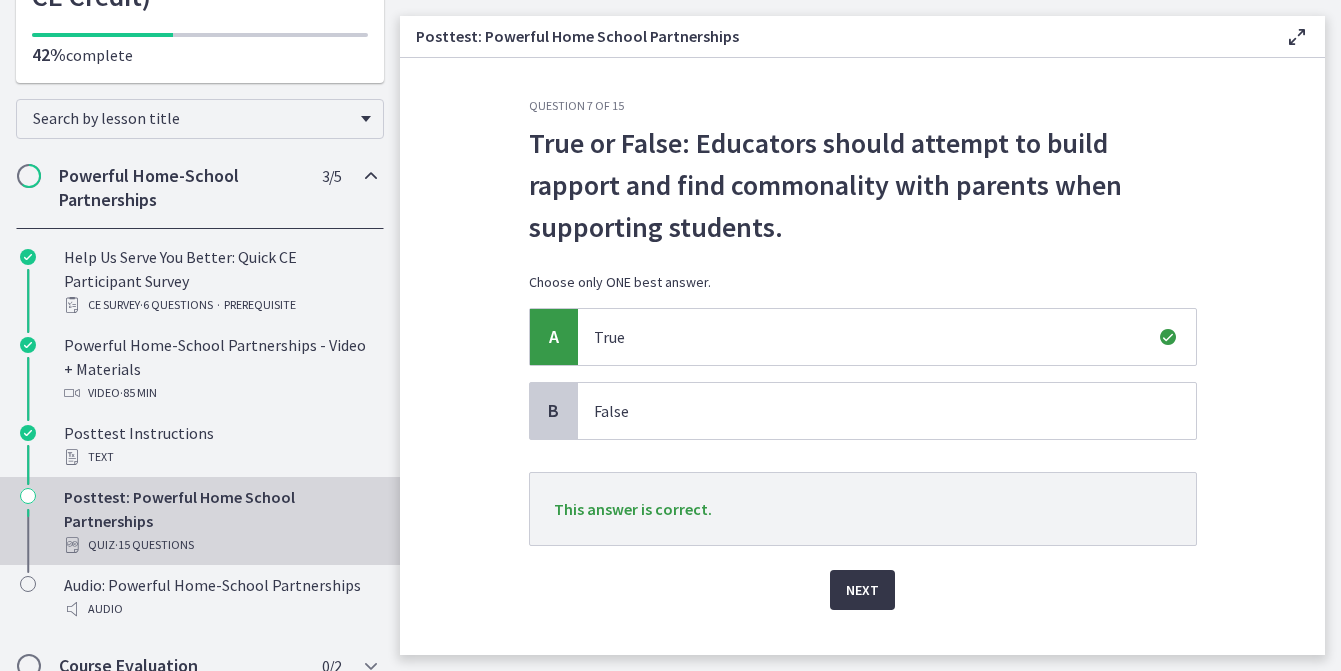 click on "Next" at bounding box center (862, 590) 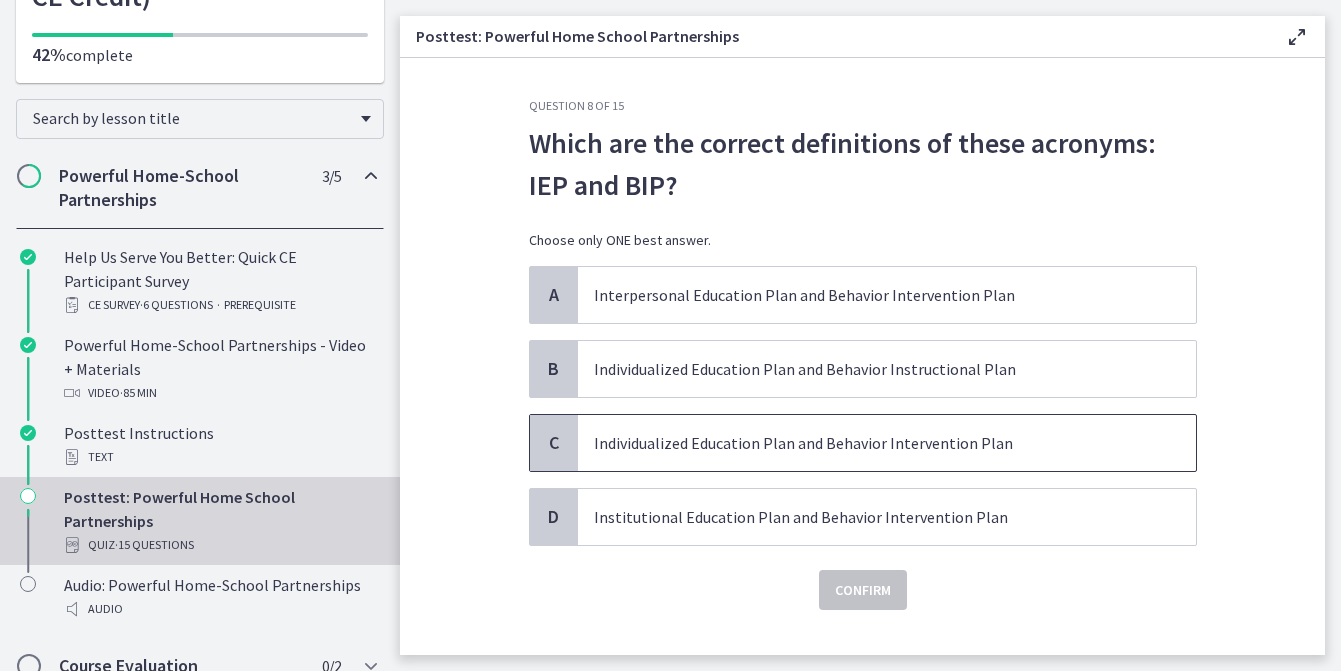 click on "Individualized Education Plan and Behavior Intervention Plan" at bounding box center (867, 443) 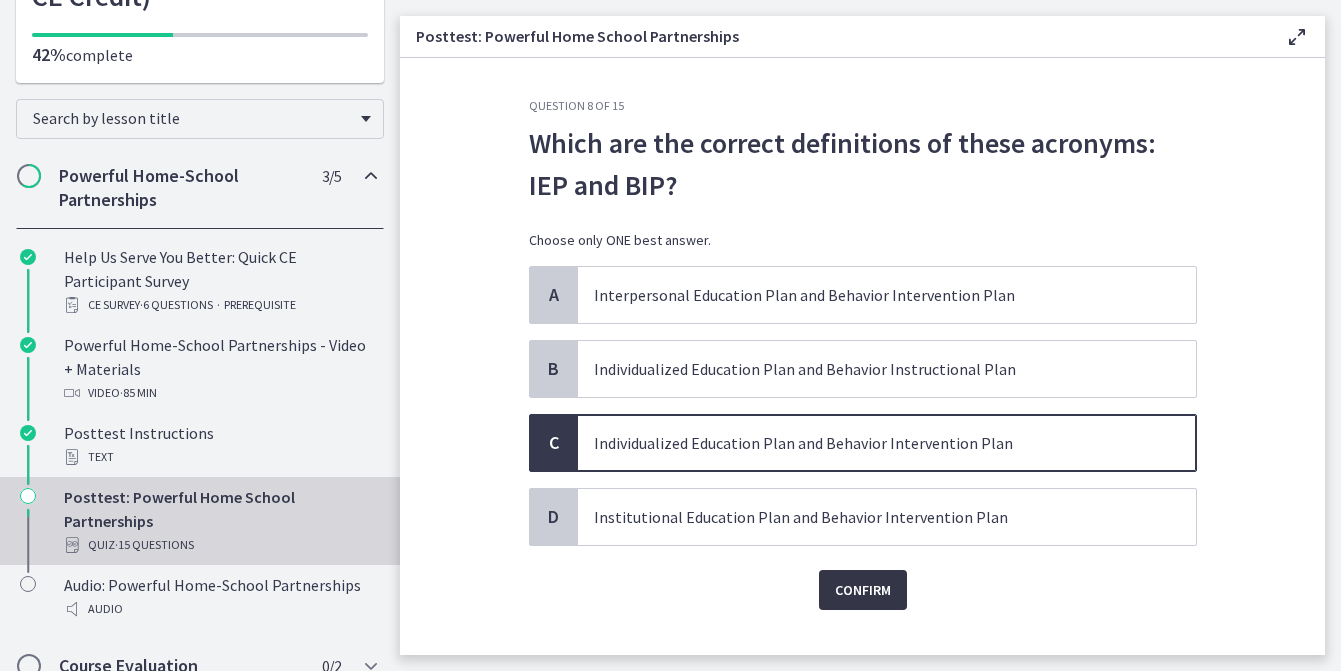 click on "Confirm" at bounding box center (863, 590) 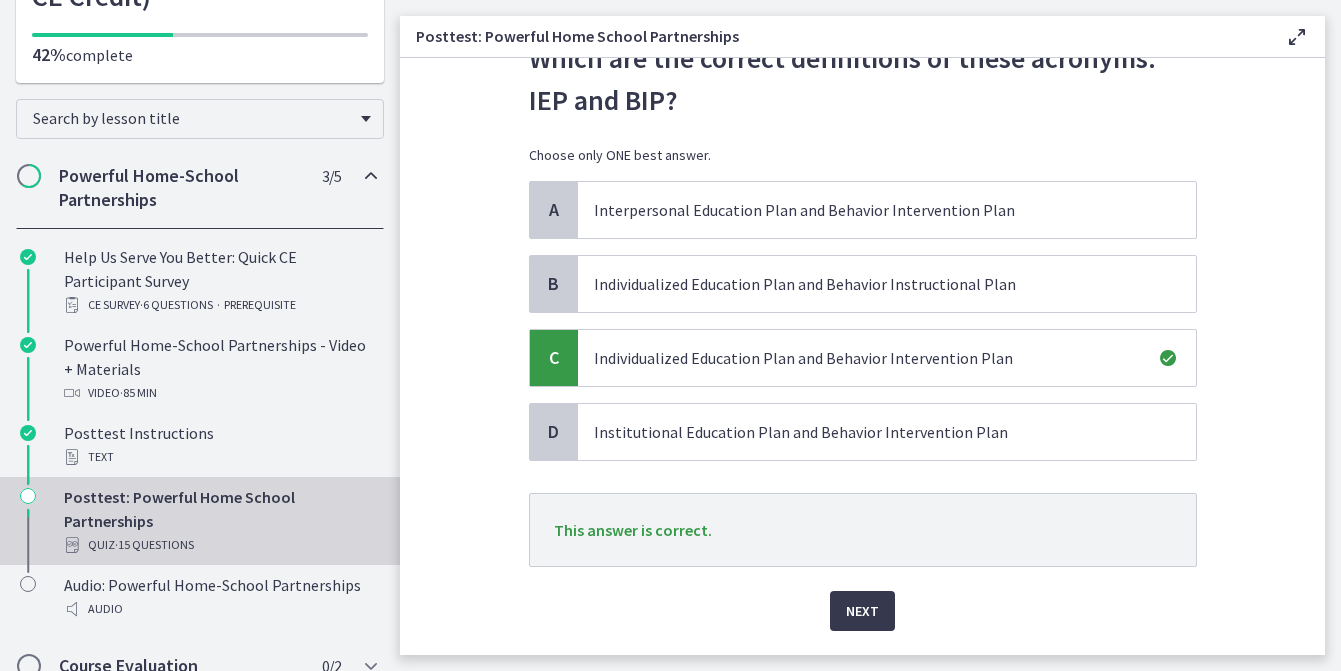 scroll, scrollTop: 141, scrollLeft: 0, axis: vertical 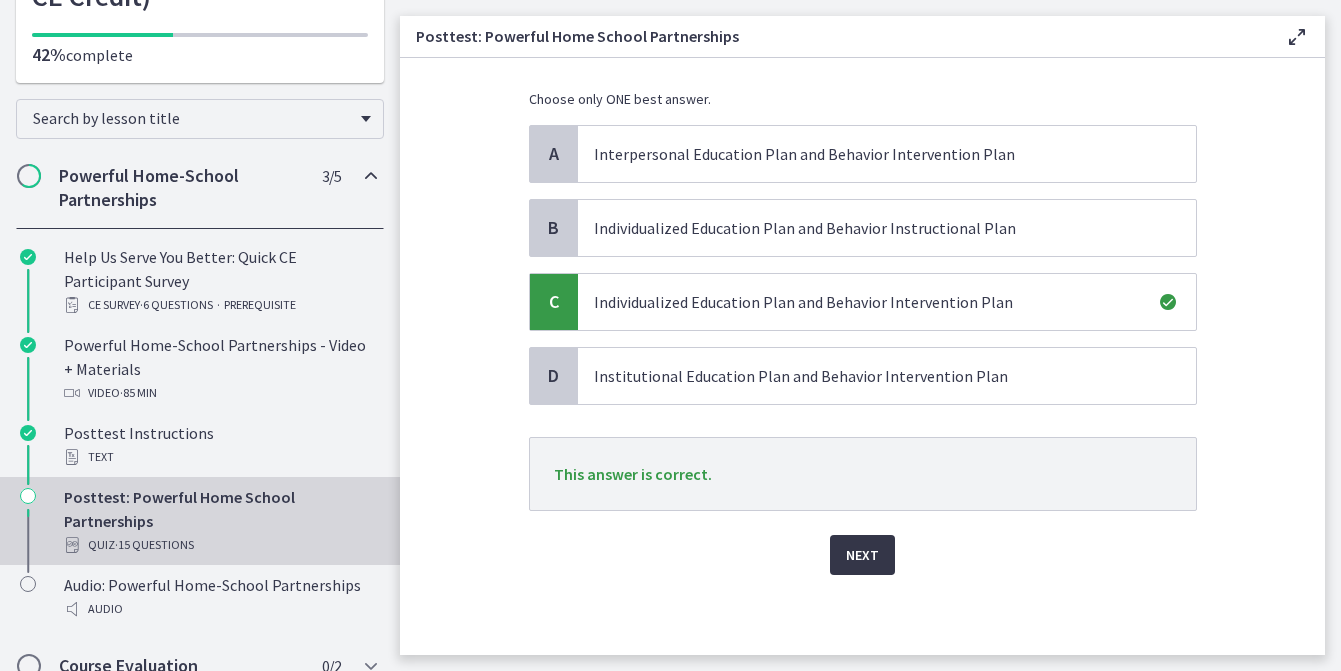 click on "Next" at bounding box center [862, 555] 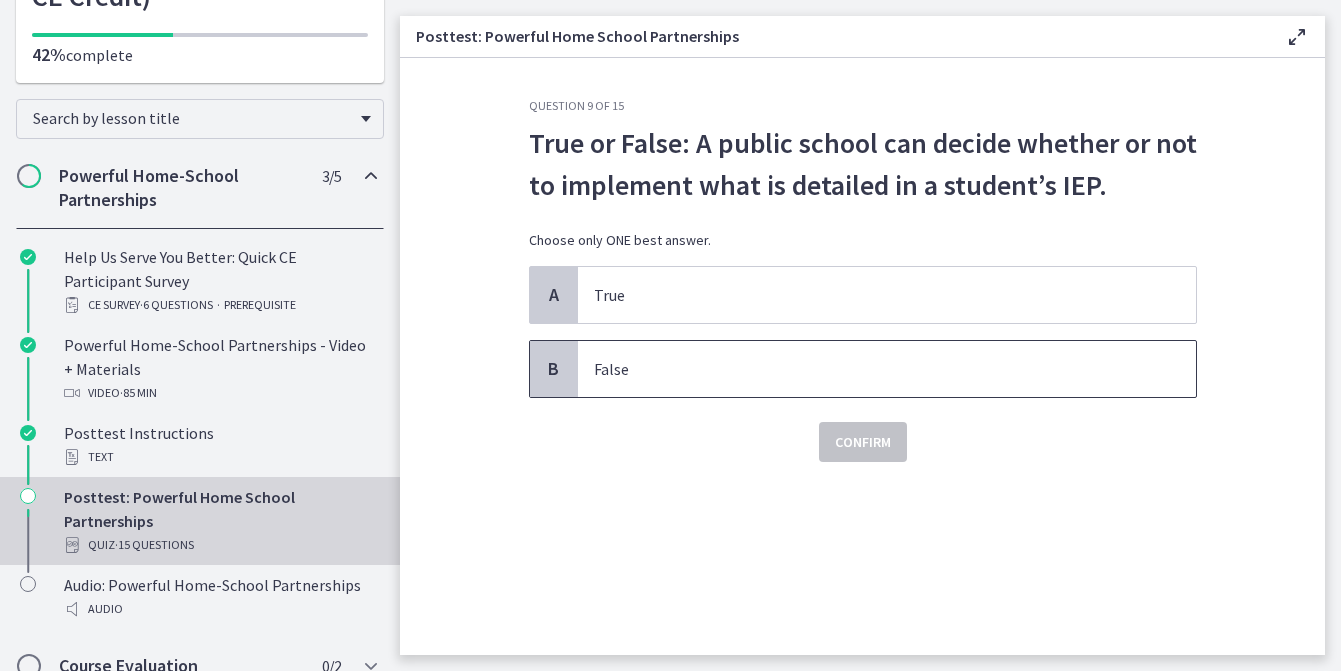 click on "False" at bounding box center [867, 369] 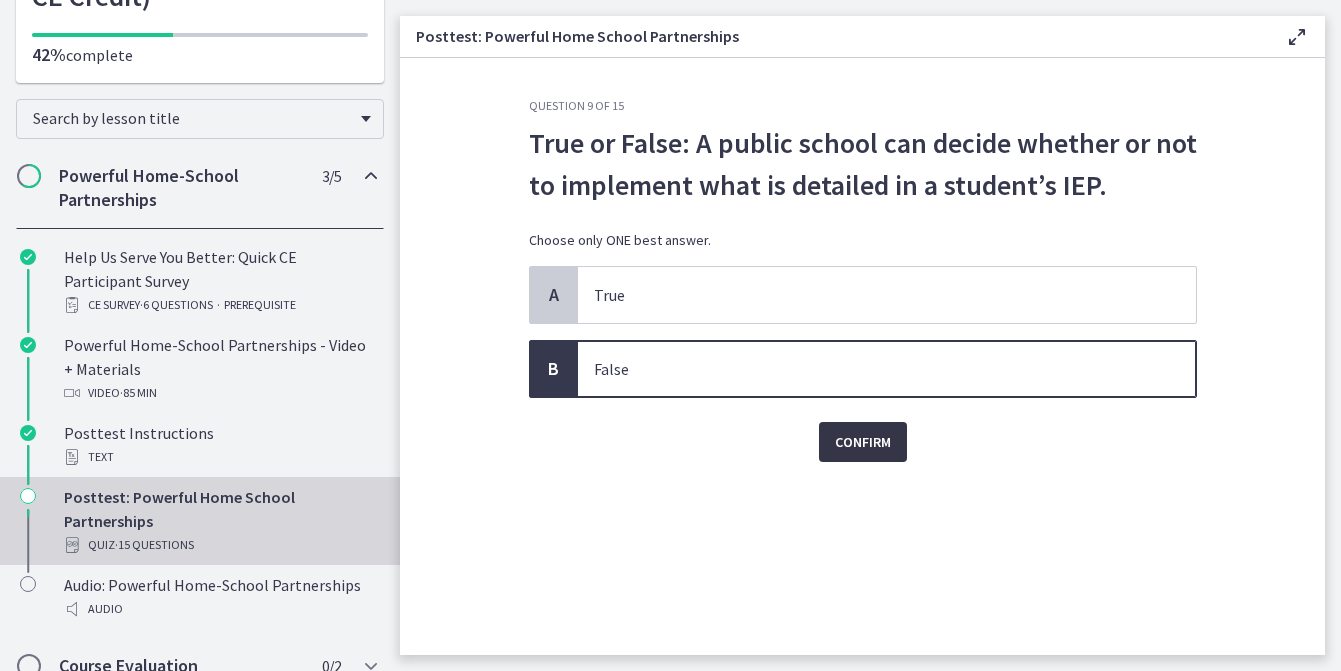 click on "Confirm" at bounding box center (863, 442) 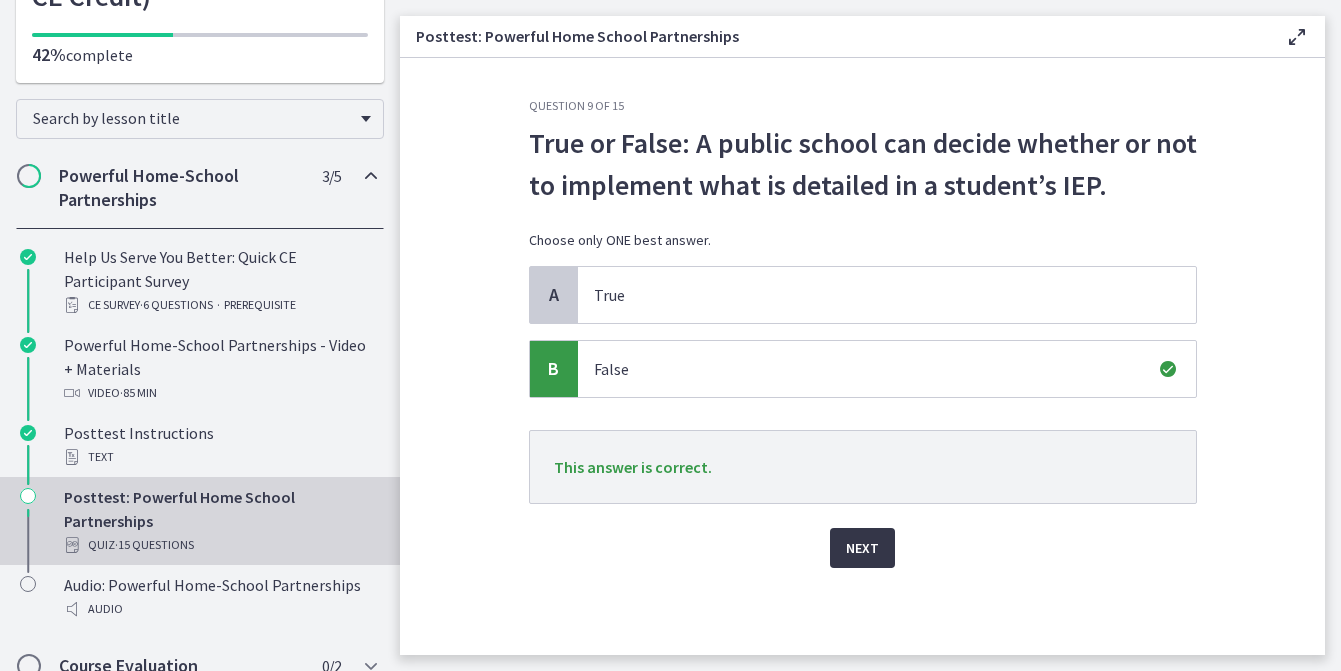 click on "Next" at bounding box center (862, 548) 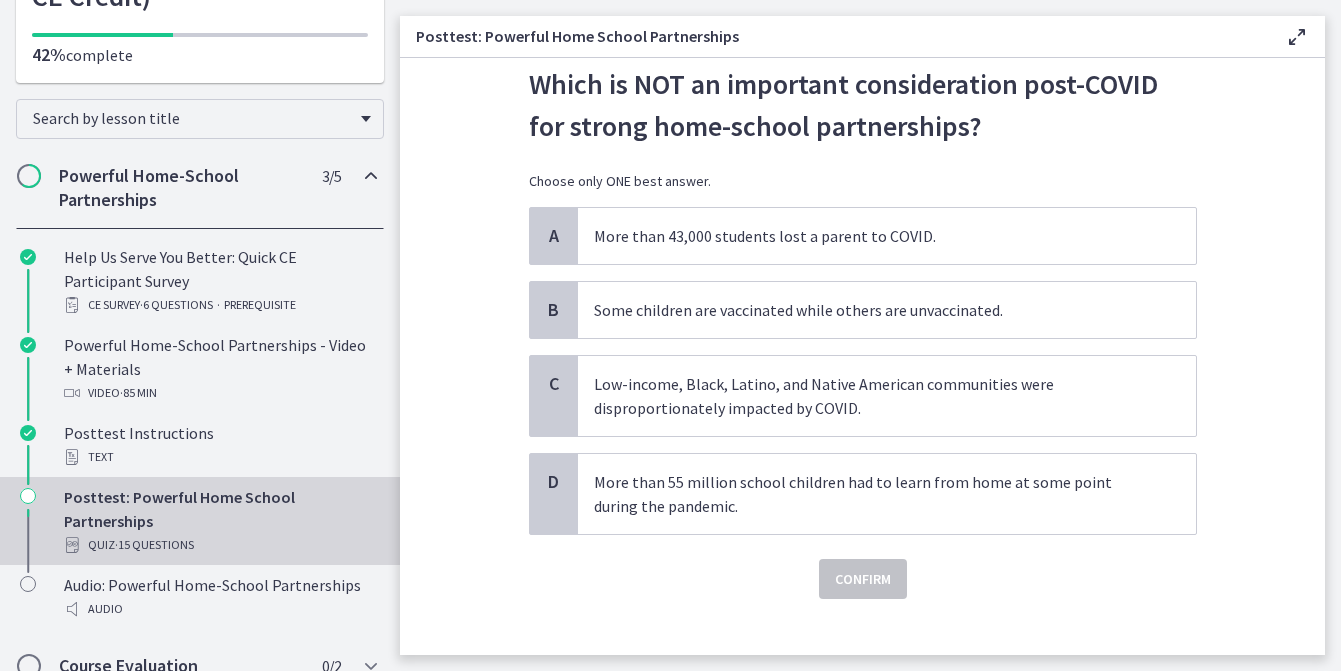 scroll, scrollTop: 56, scrollLeft: 0, axis: vertical 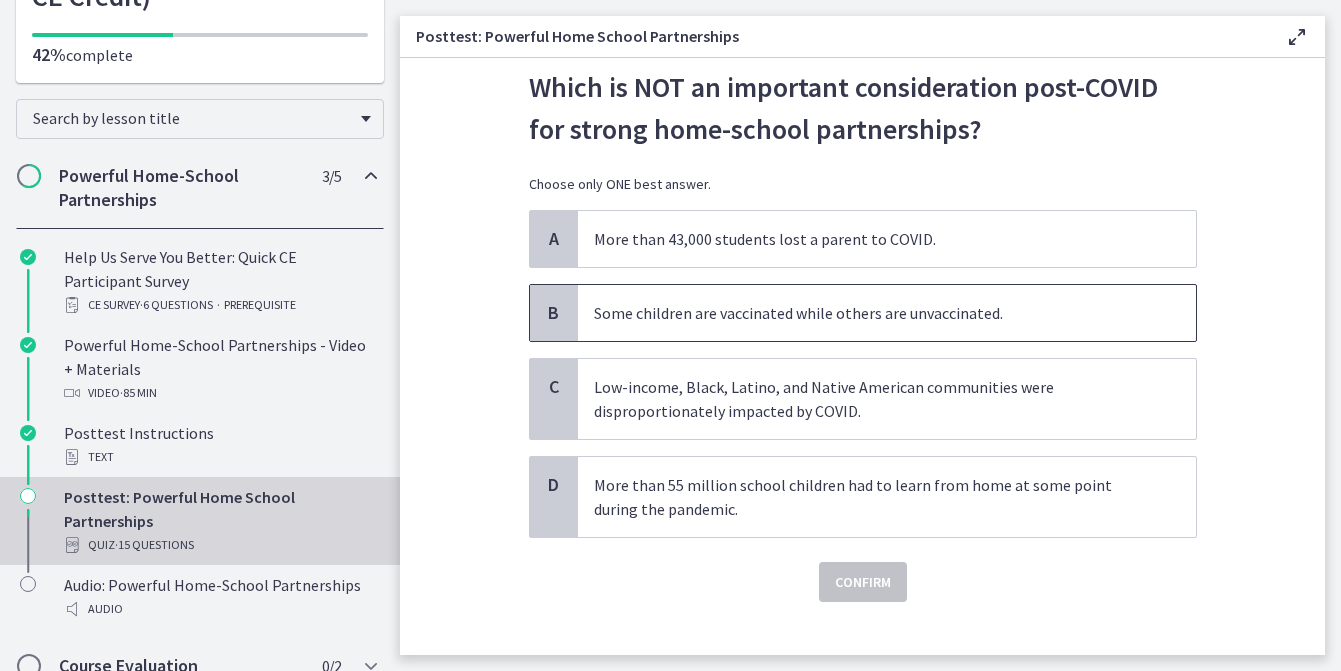 click on "Some children are vaccinated while others are unvaccinated." at bounding box center [887, 313] 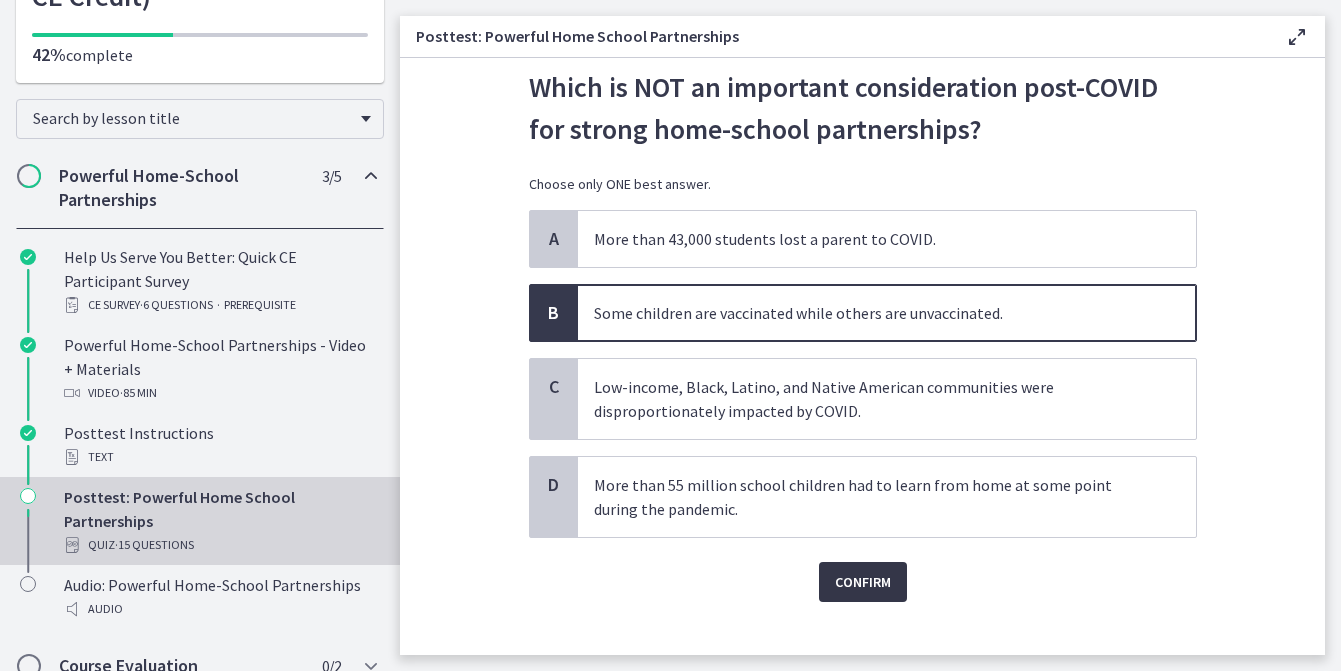 click on "Confirm" at bounding box center (863, 582) 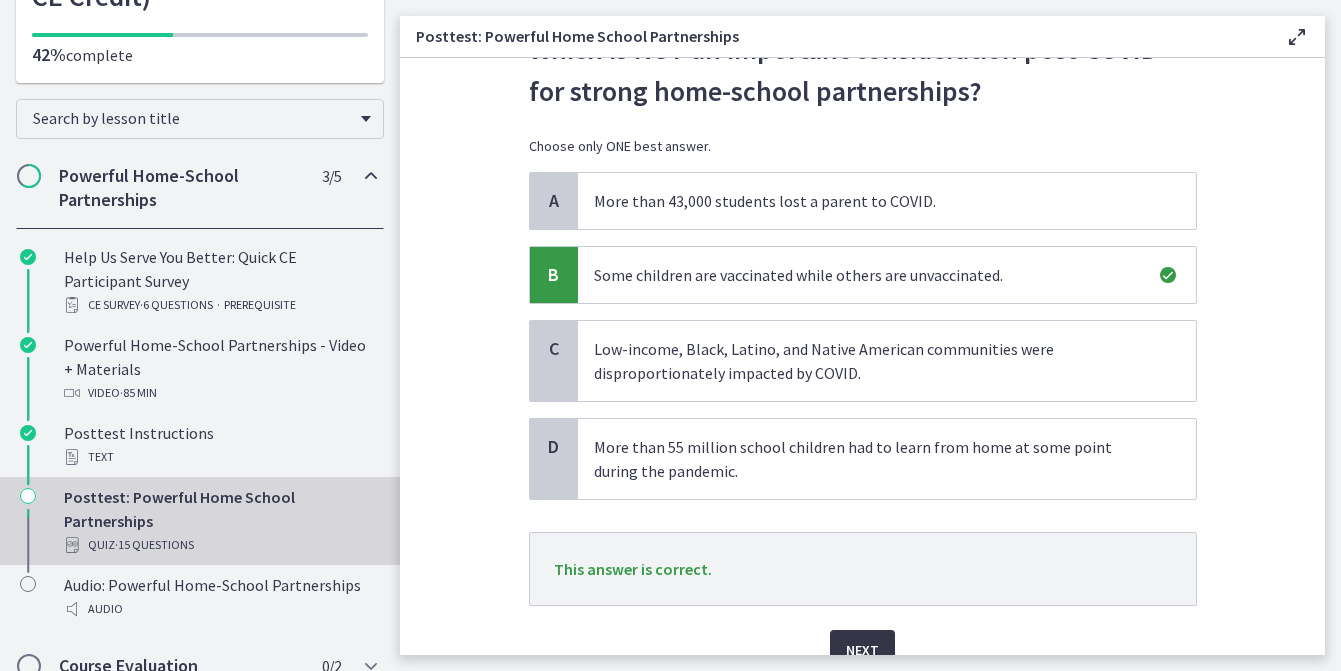 scroll, scrollTop: 189, scrollLeft: 0, axis: vertical 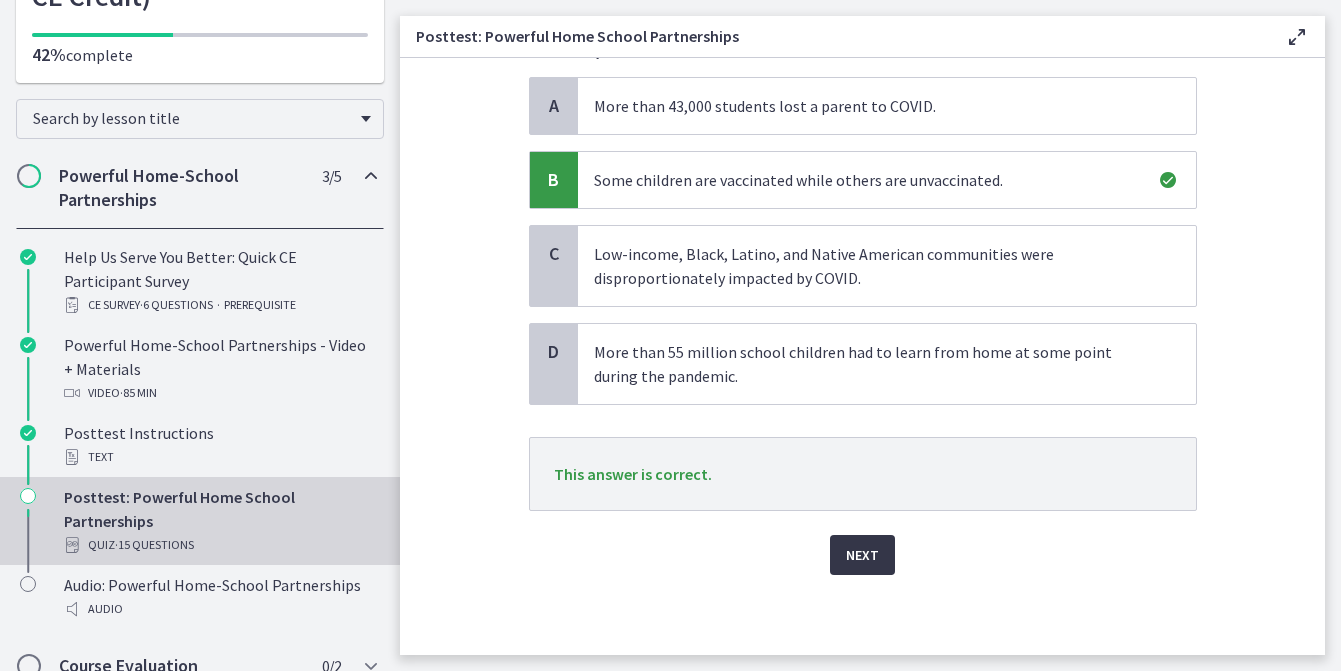 click on "Next" at bounding box center (862, 555) 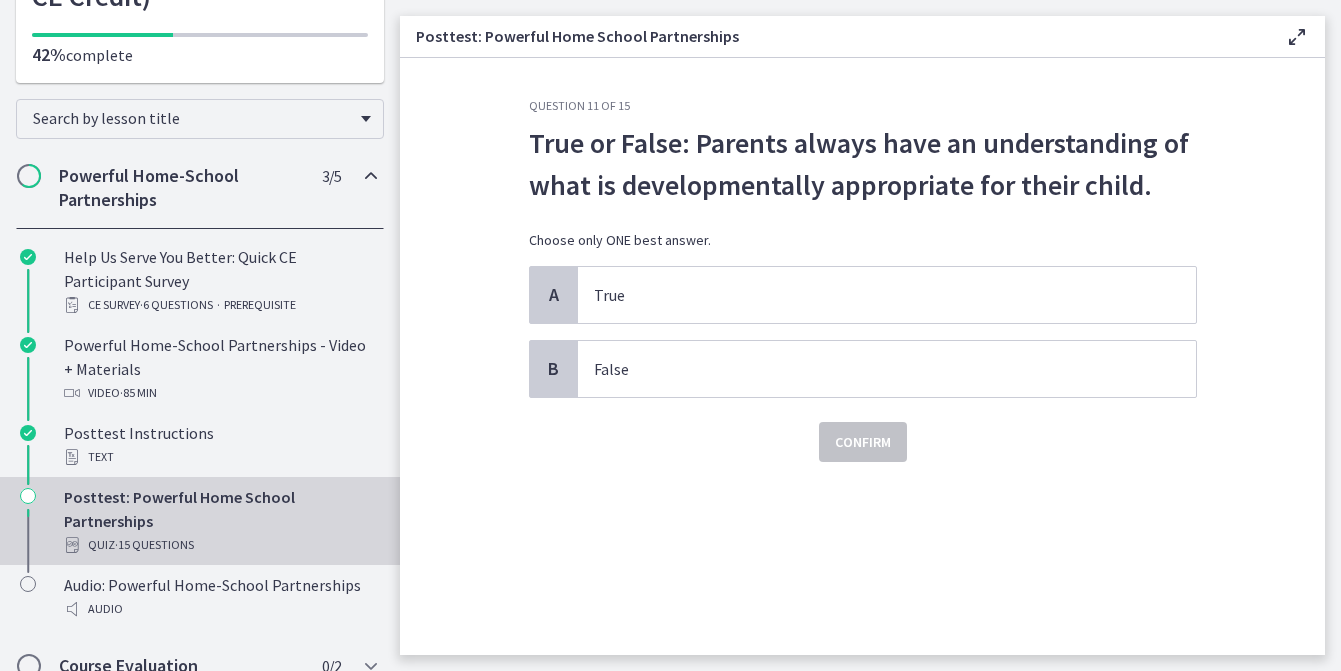 scroll, scrollTop: 0, scrollLeft: 0, axis: both 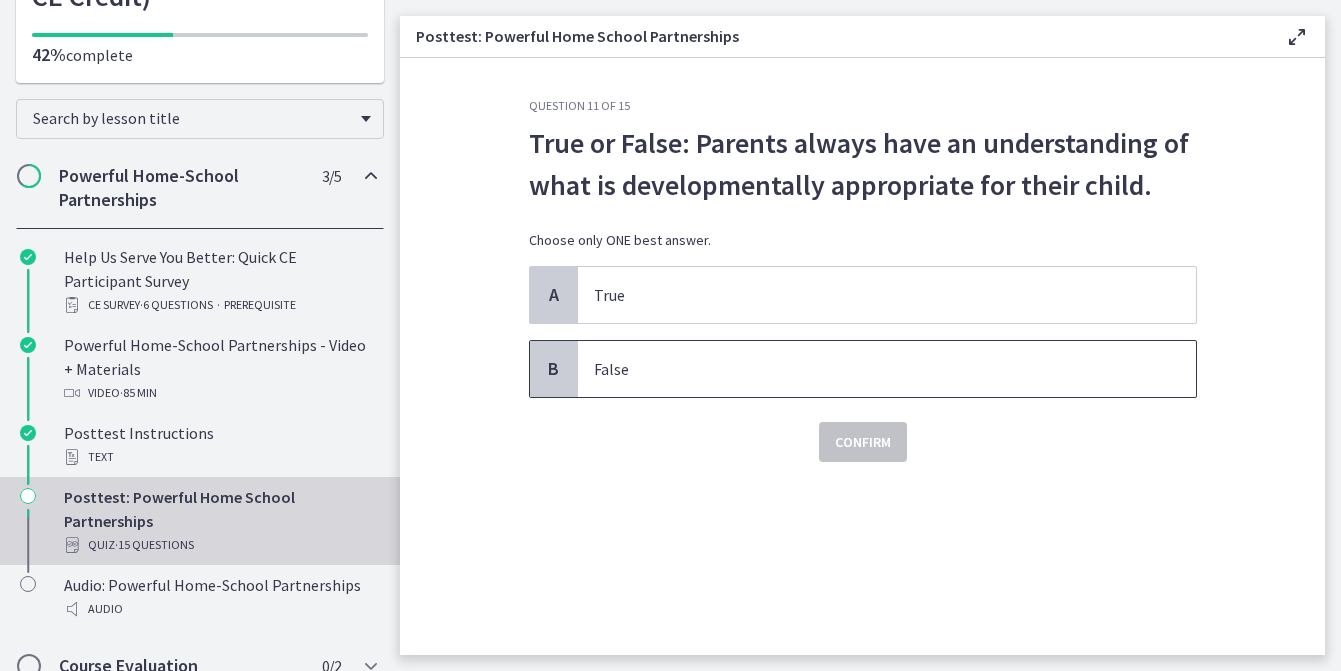 click on "False" at bounding box center (867, 369) 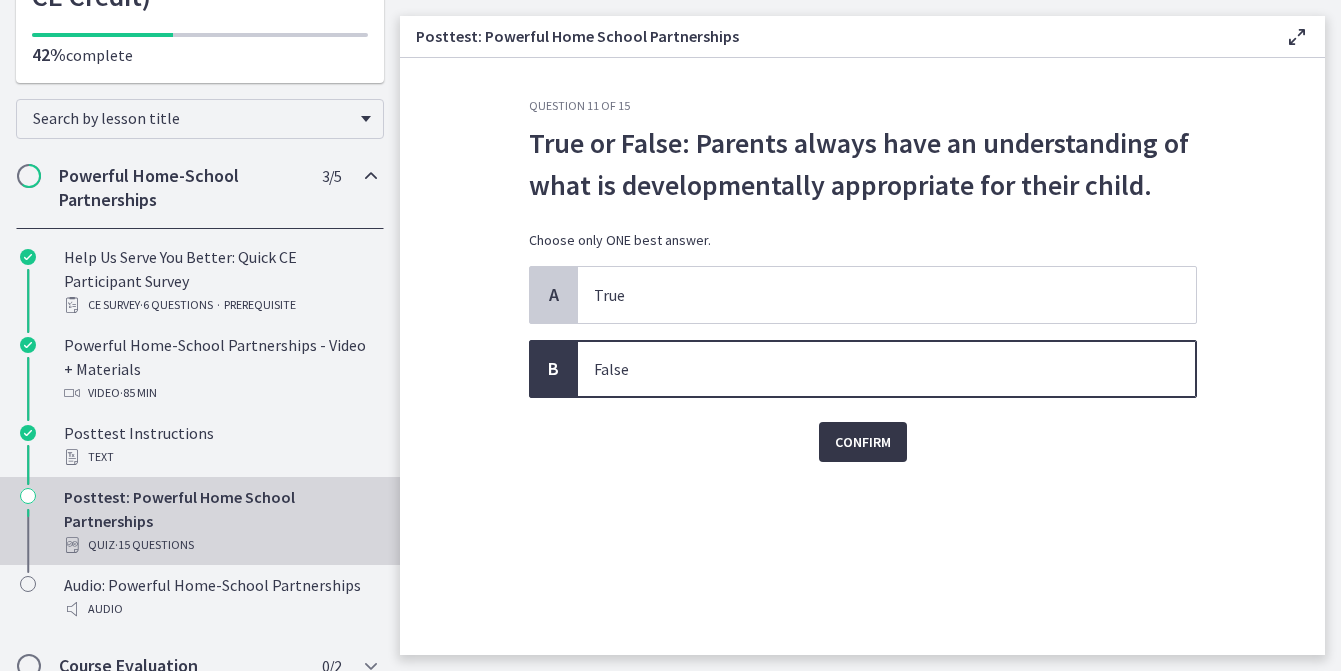 click on "Confirm" at bounding box center (863, 442) 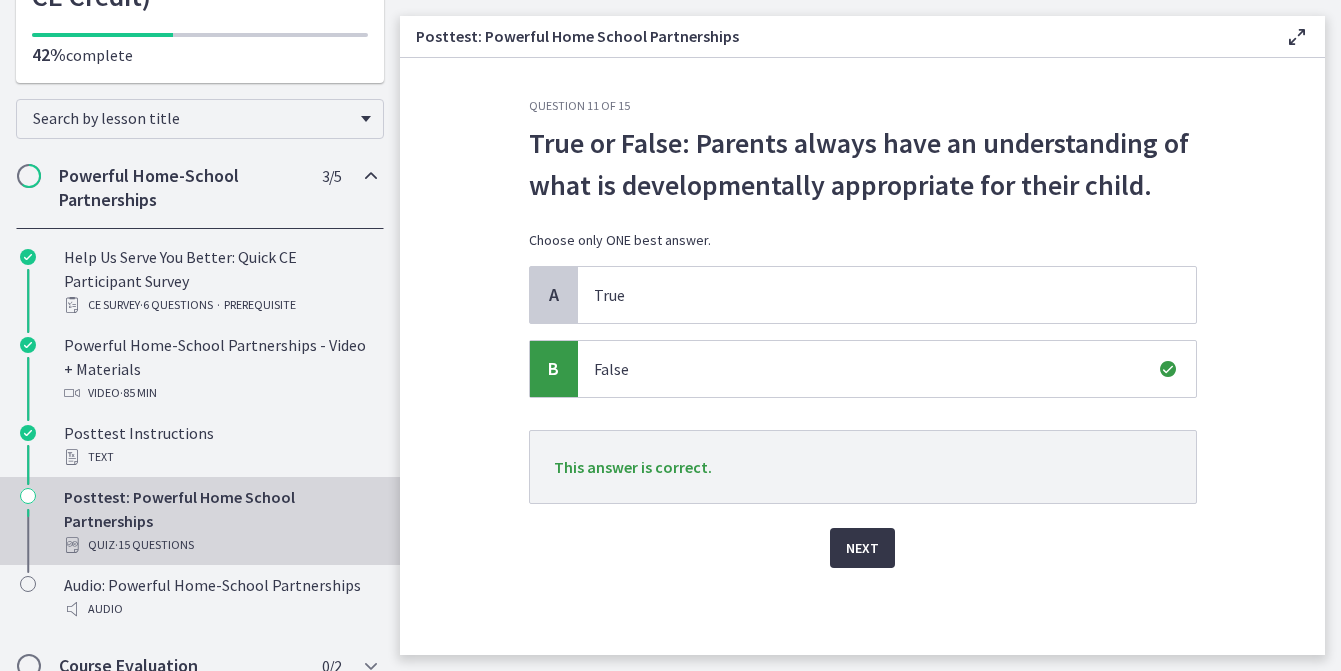 click on "Next" at bounding box center (862, 548) 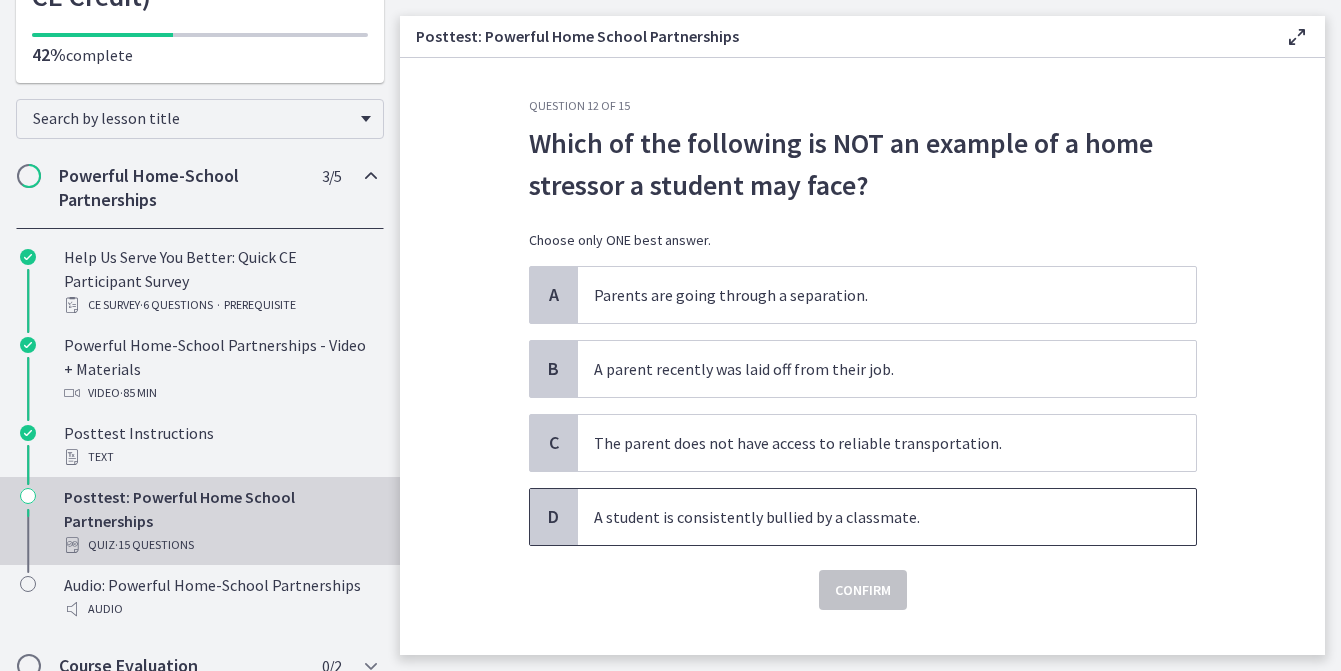 click on "A student is consistently bullied by a classmate." at bounding box center (867, 517) 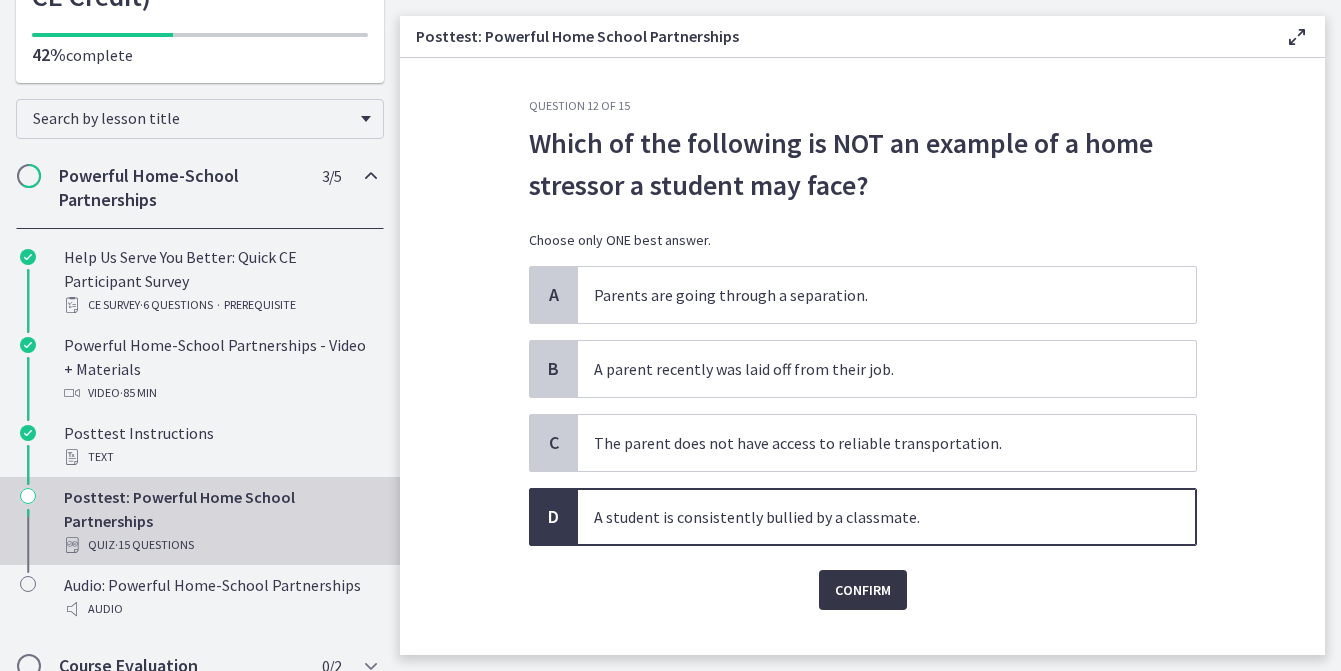 click on "Confirm" at bounding box center [863, 590] 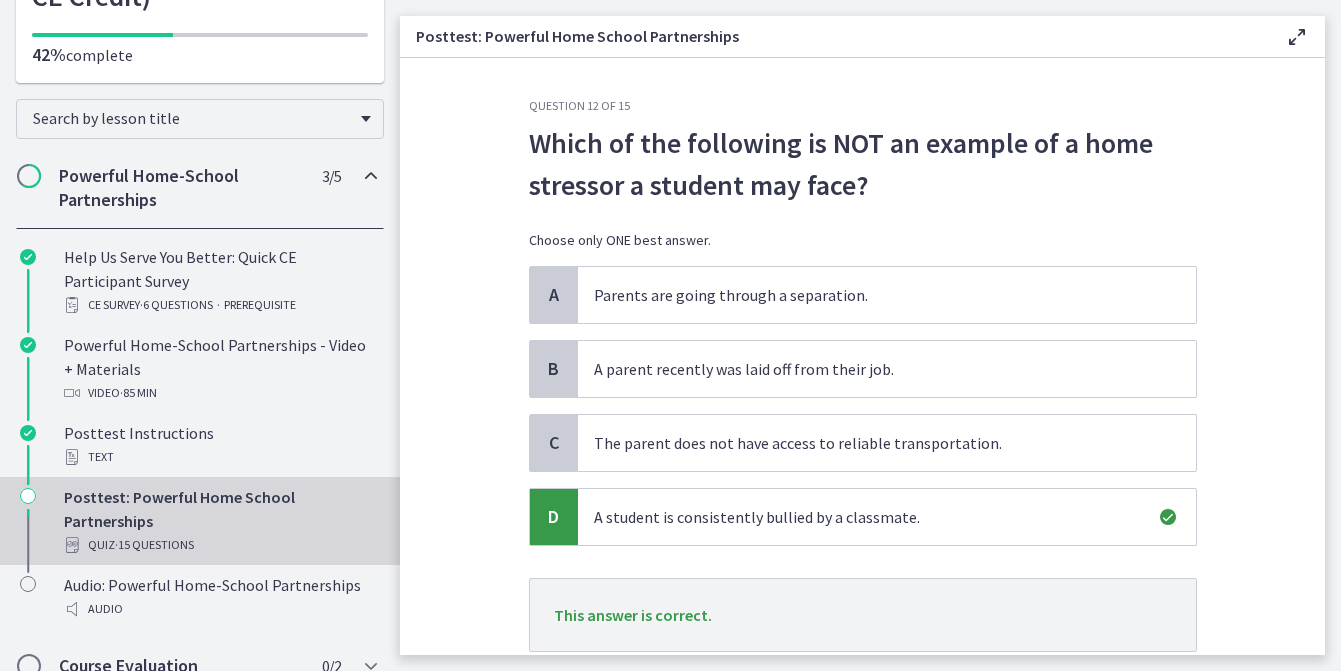scroll, scrollTop: 141, scrollLeft: 0, axis: vertical 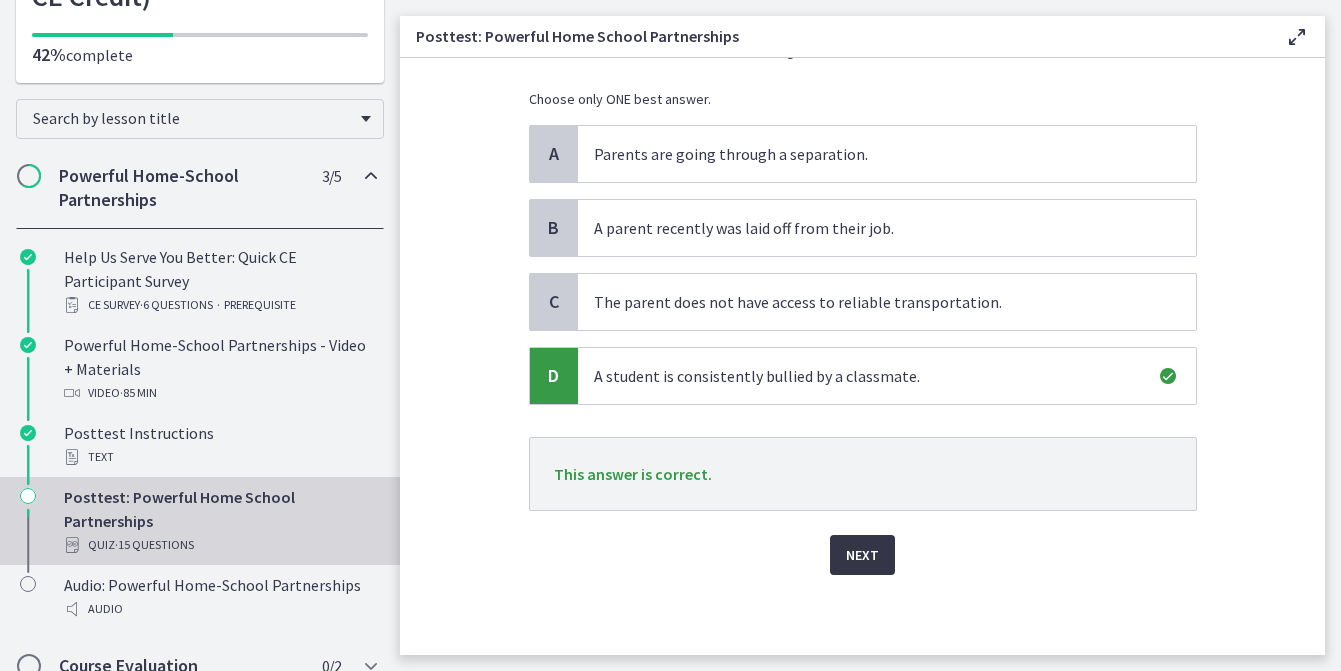 click on "Next" at bounding box center (862, 555) 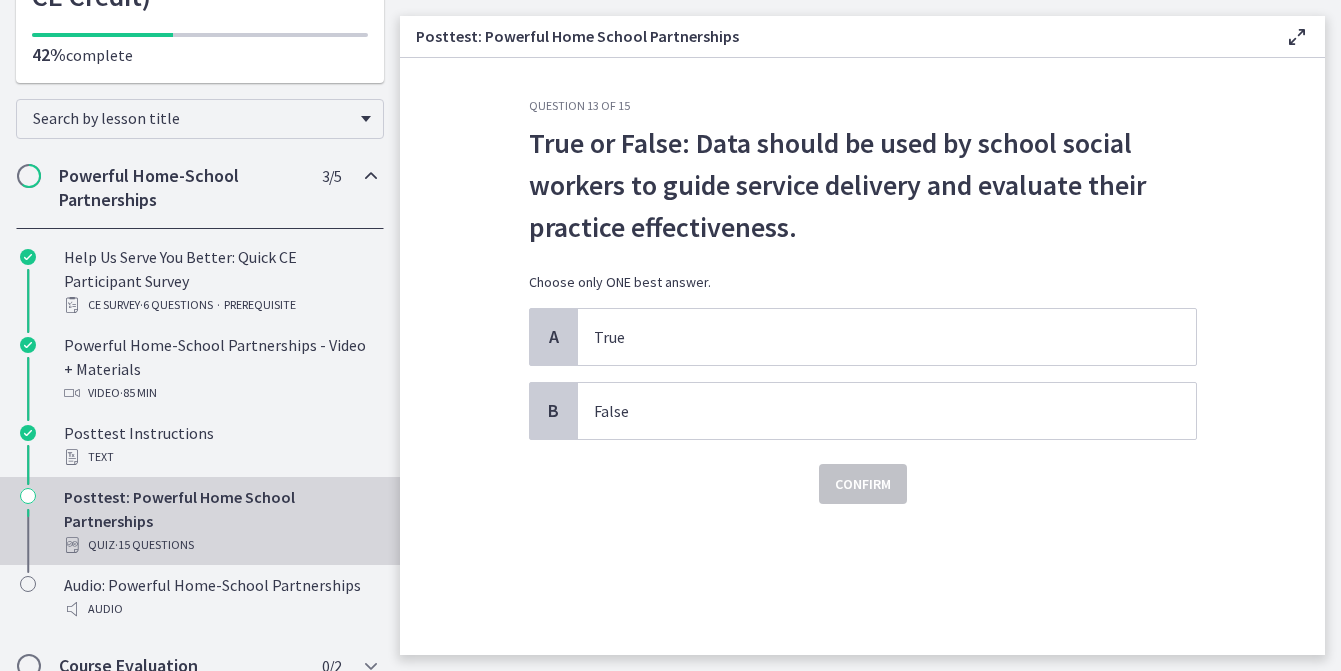scroll, scrollTop: 0, scrollLeft: 0, axis: both 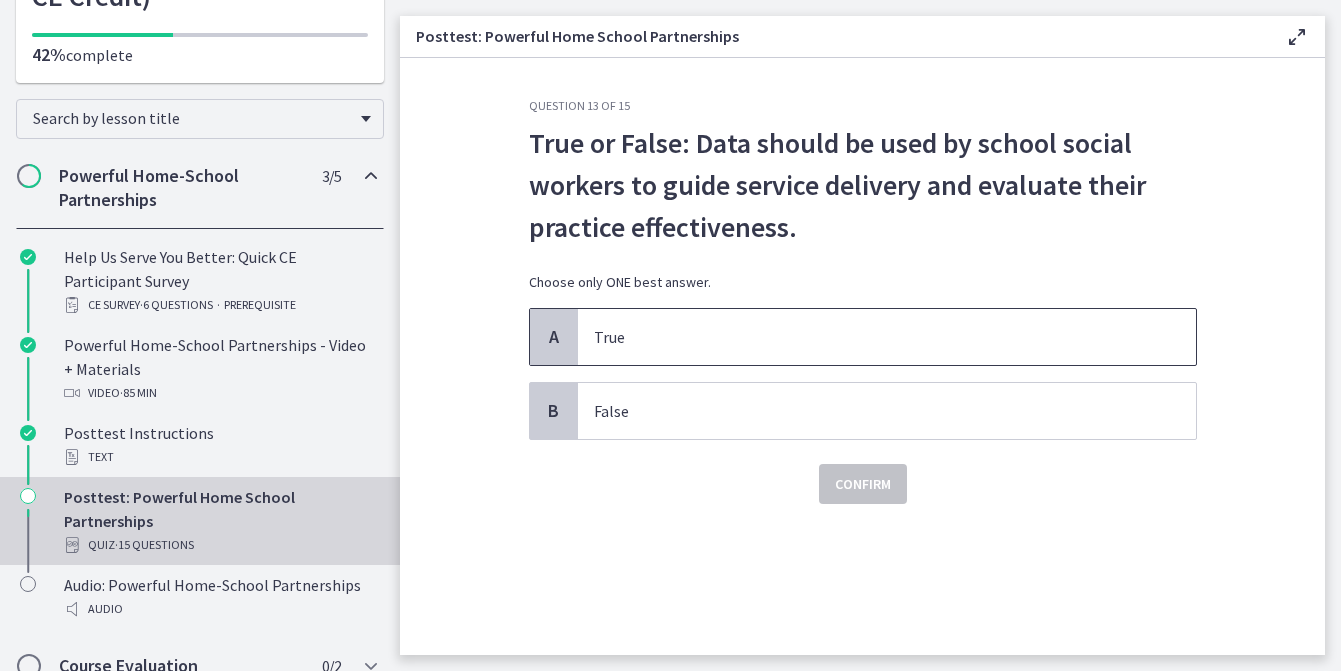 click on "True" at bounding box center (867, 337) 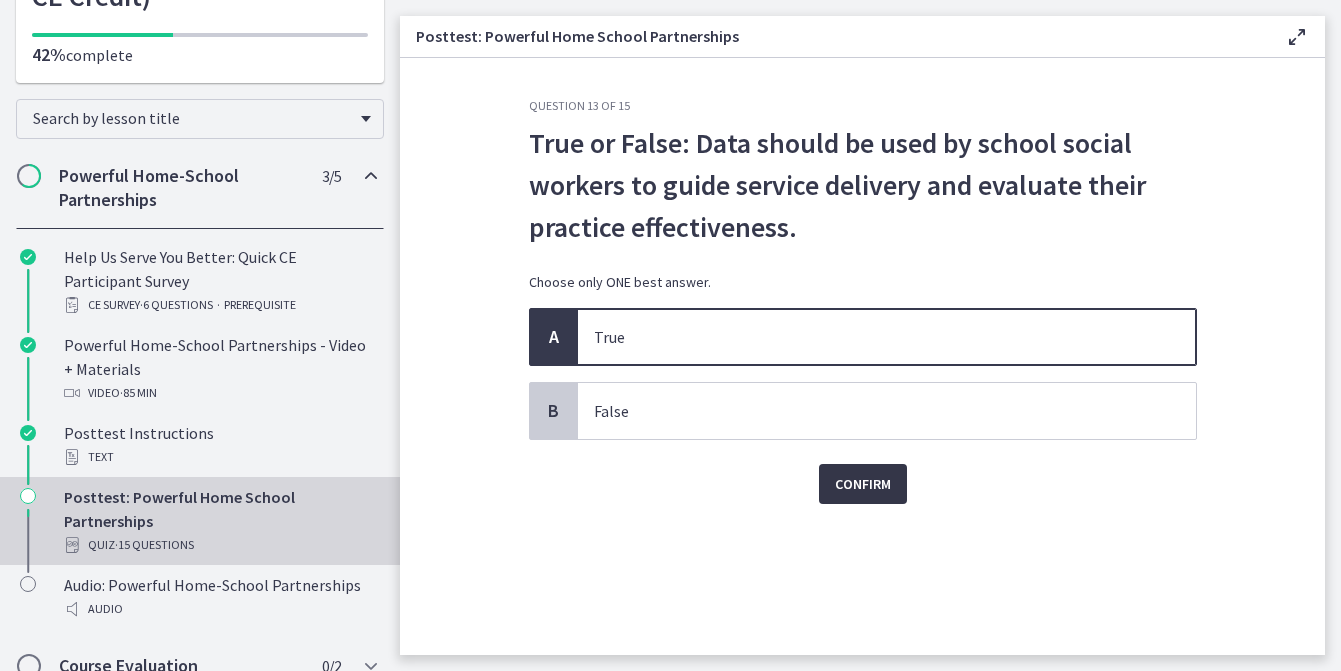click on "Confirm" at bounding box center [863, 484] 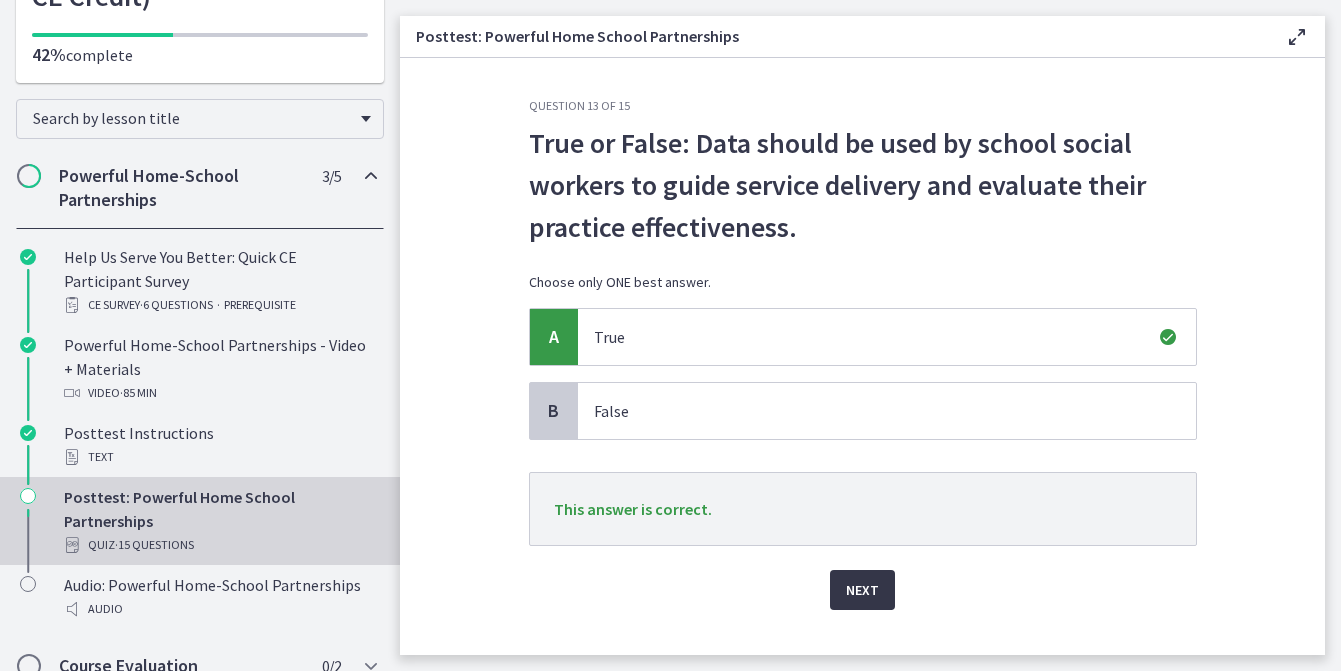 click on "Next" at bounding box center (862, 590) 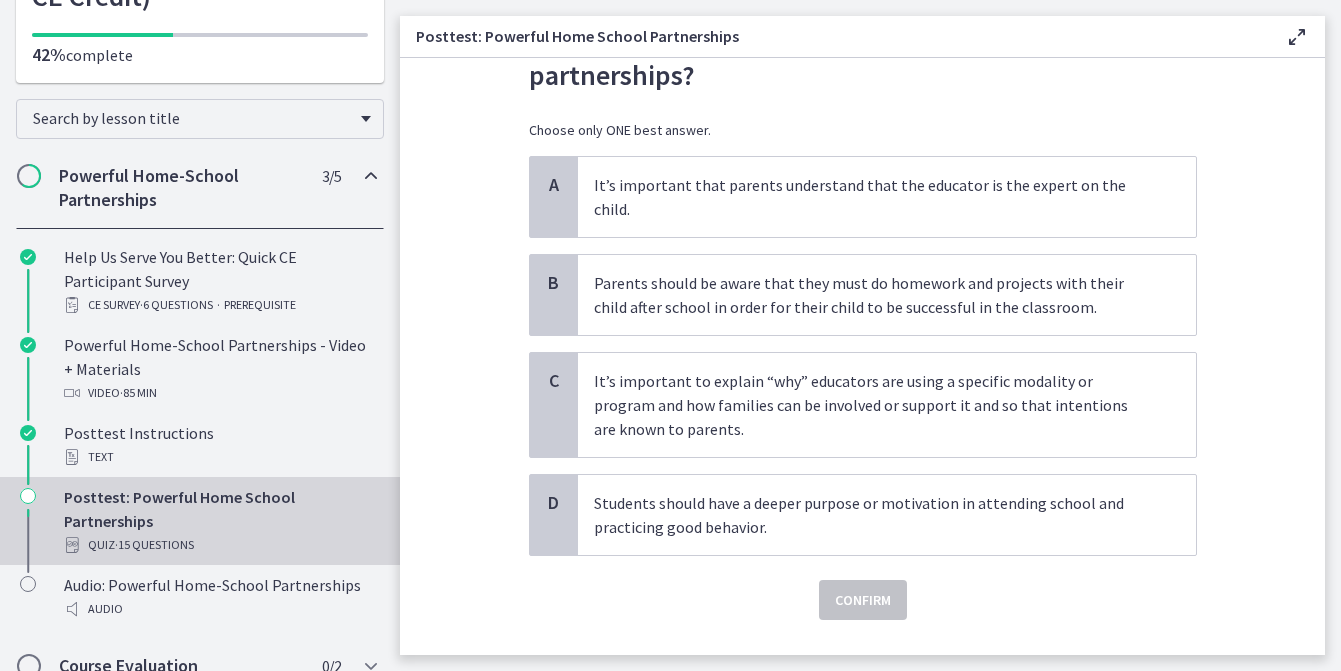 scroll, scrollTop: 169, scrollLeft: 0, axis: vertical 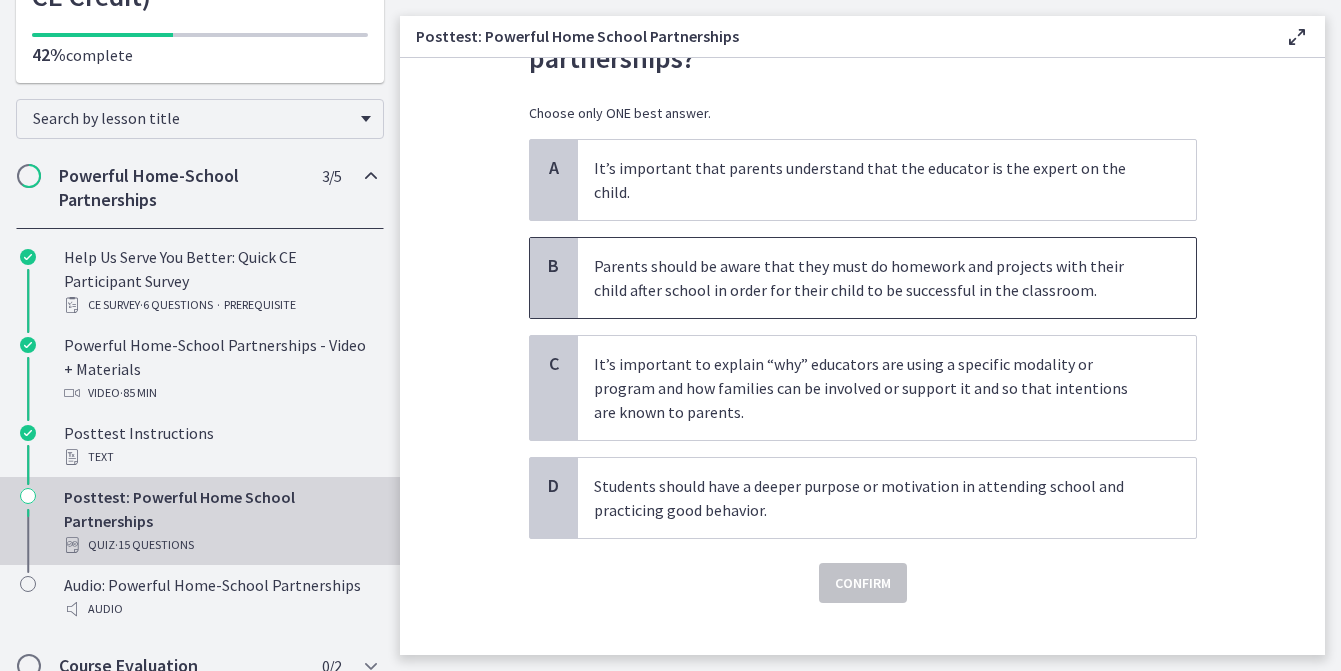 click on "Parents should be aware that they must do homework and projects with their child after school in order for their child to be successful in the classroom." at bounding box center [867, 278] 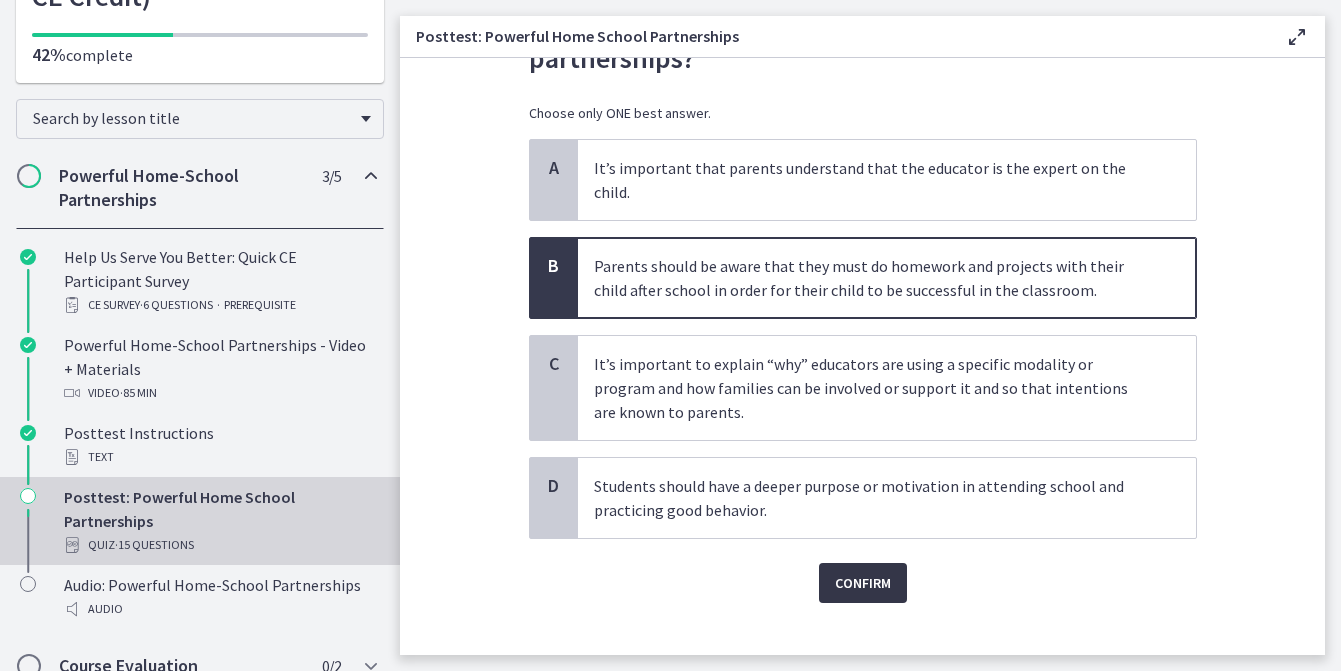 click on "Confirm" at bounding box center (863, 583) 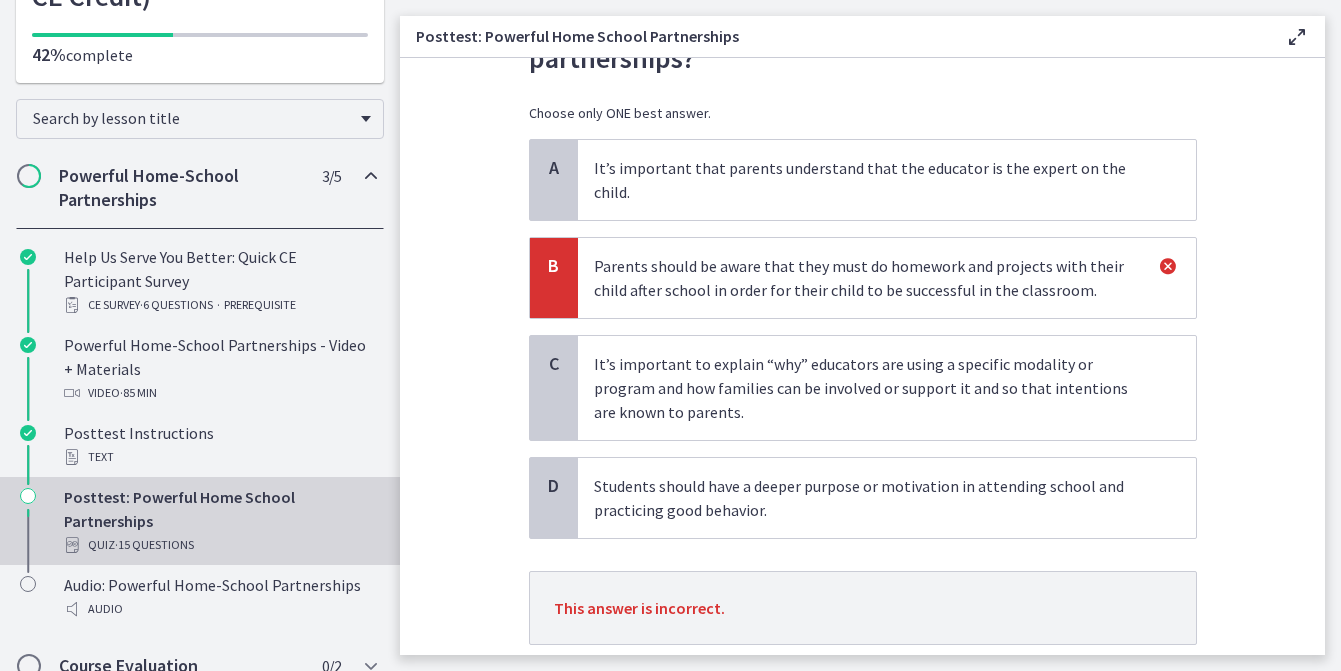 scroll, scrollTop: 271, scrollLeft: 0, axis: vertical 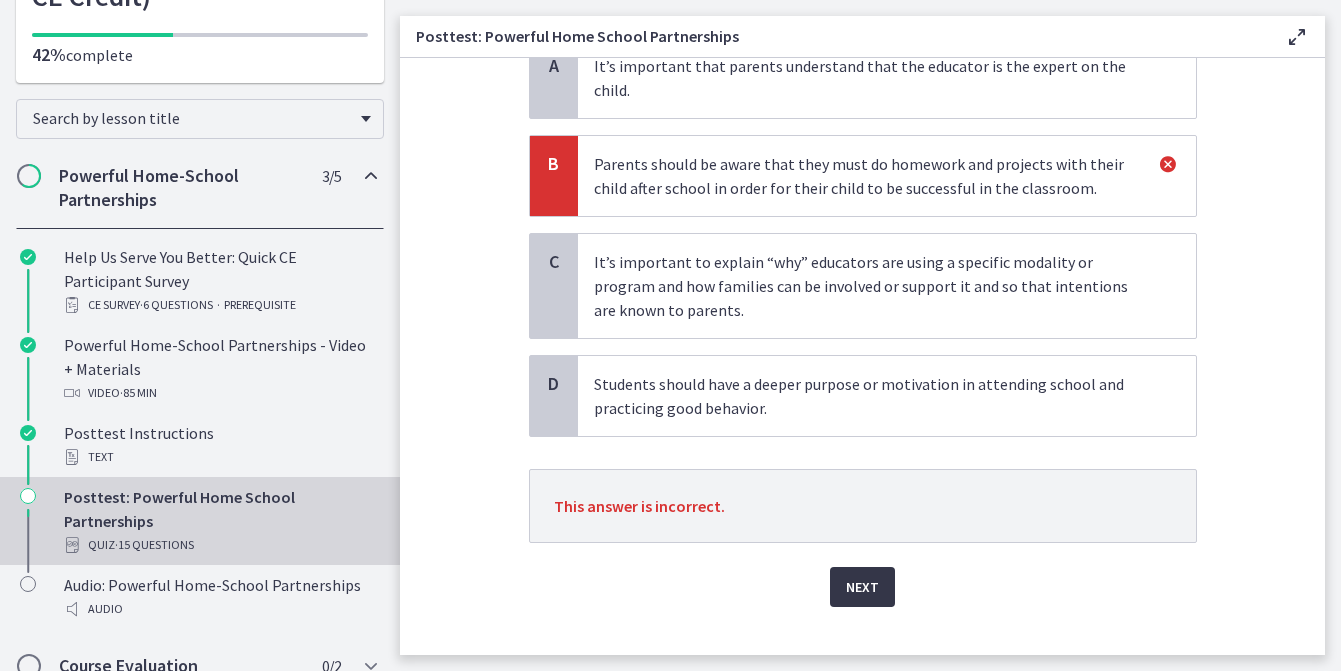 click on "Next" at bounding box center (862, 587) 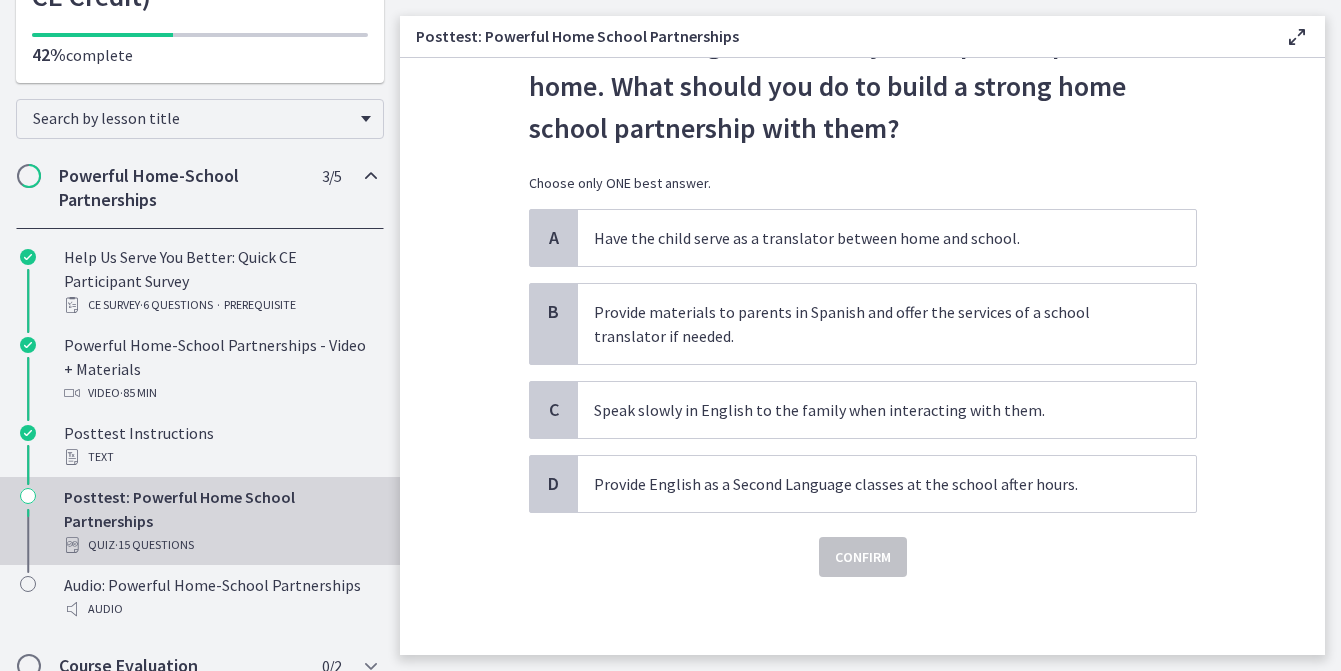 scroll, scrollTop: 64, scrollLeft: 0, axis: vertical 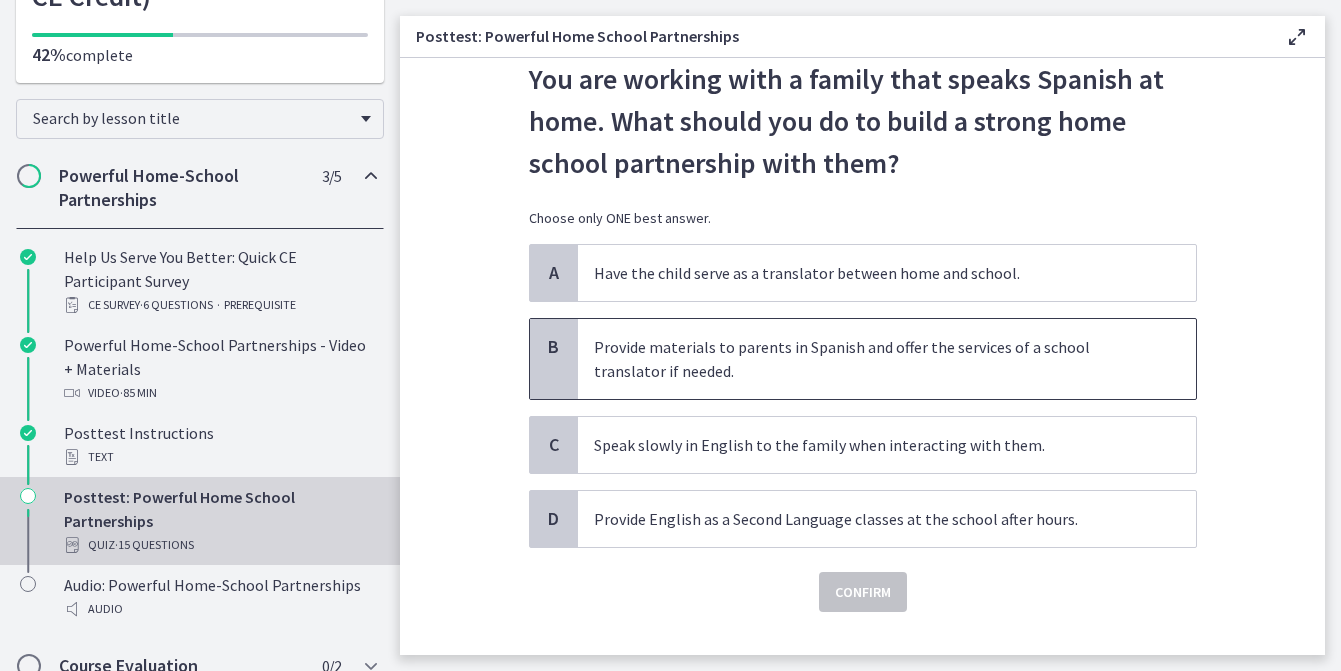 click on "Provide materials to parents in Spanish and offer the services of a school translator if needed." at bounding box center [867, 359] 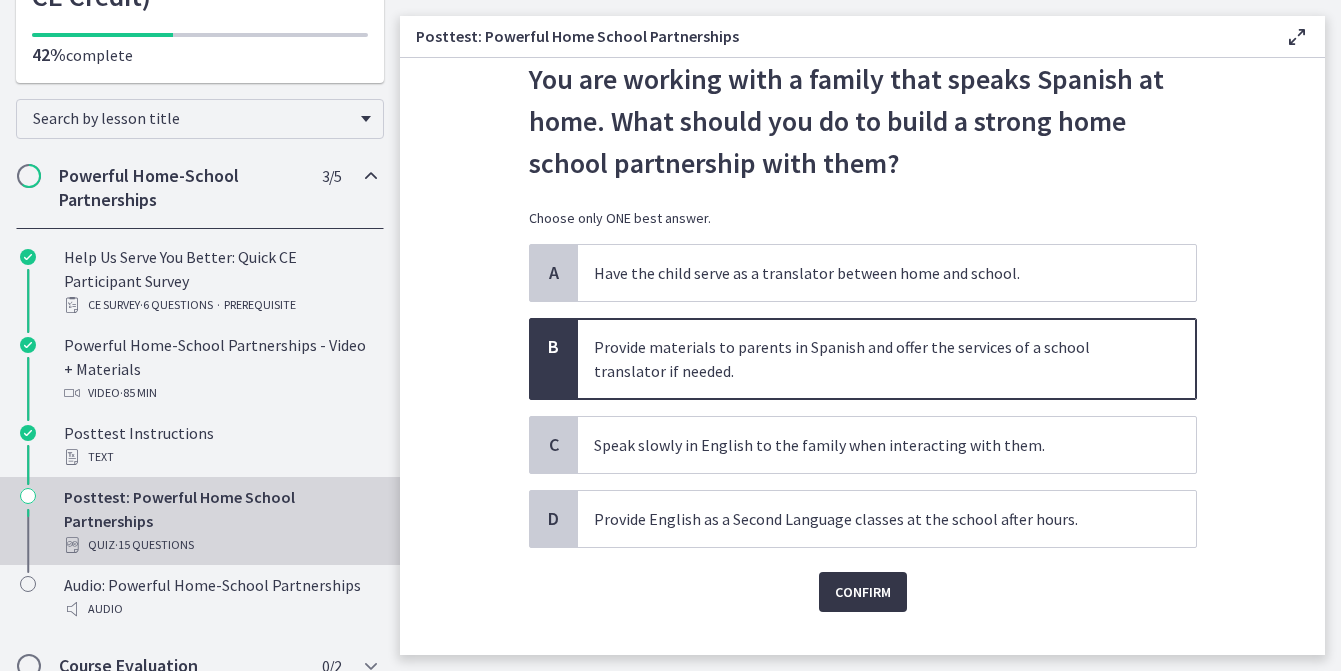 click on "Confirm" at bounding box center (863, 592) 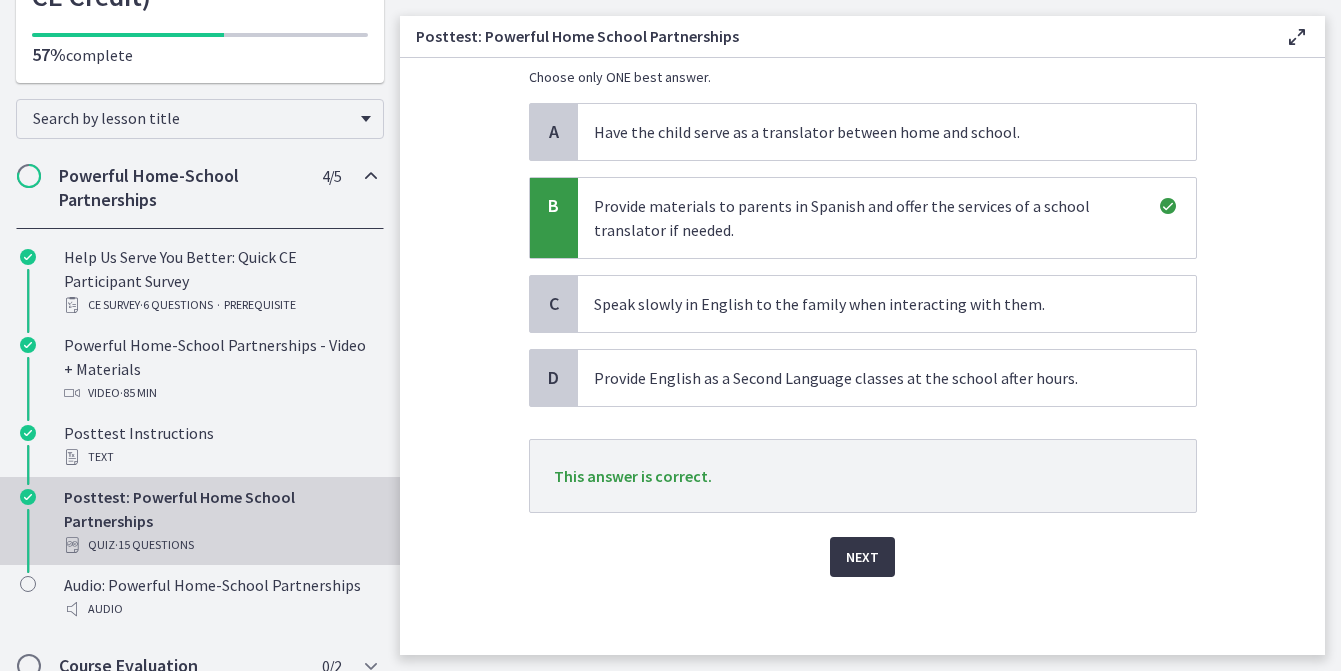 scroll, scrollTop: 207, scrollLeft: 0, axis: vertical 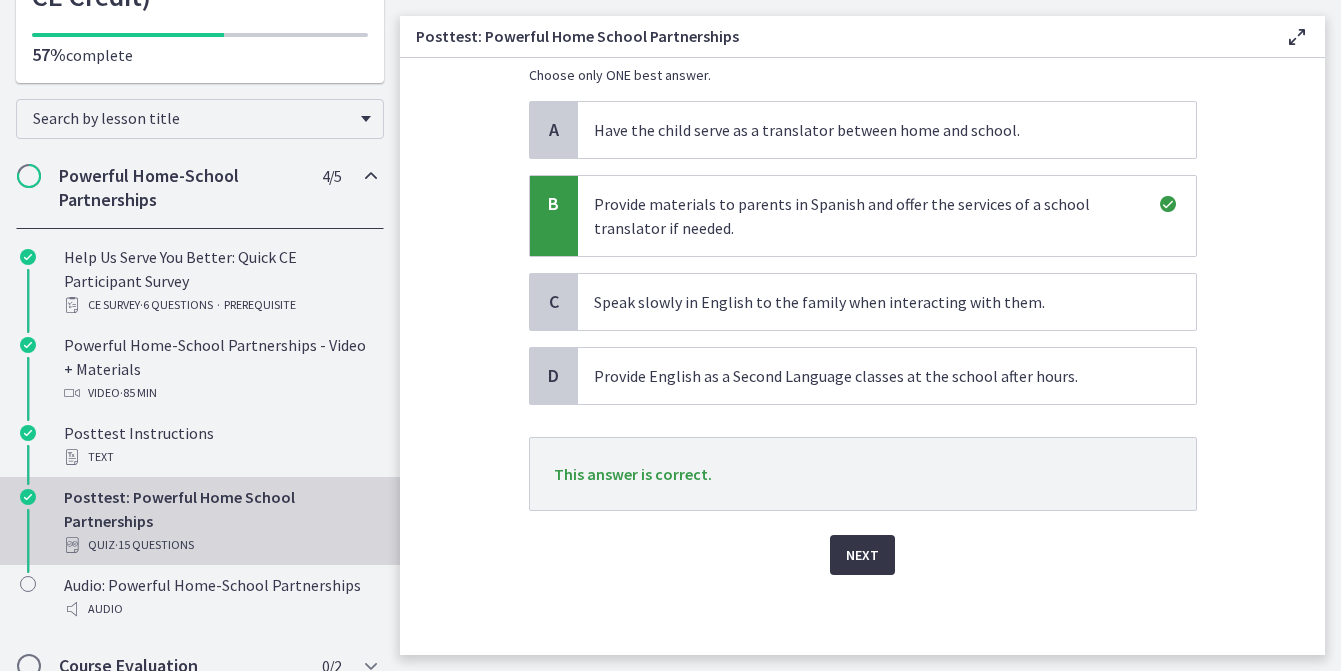 click on "Next" at bounding box center (862, 555) 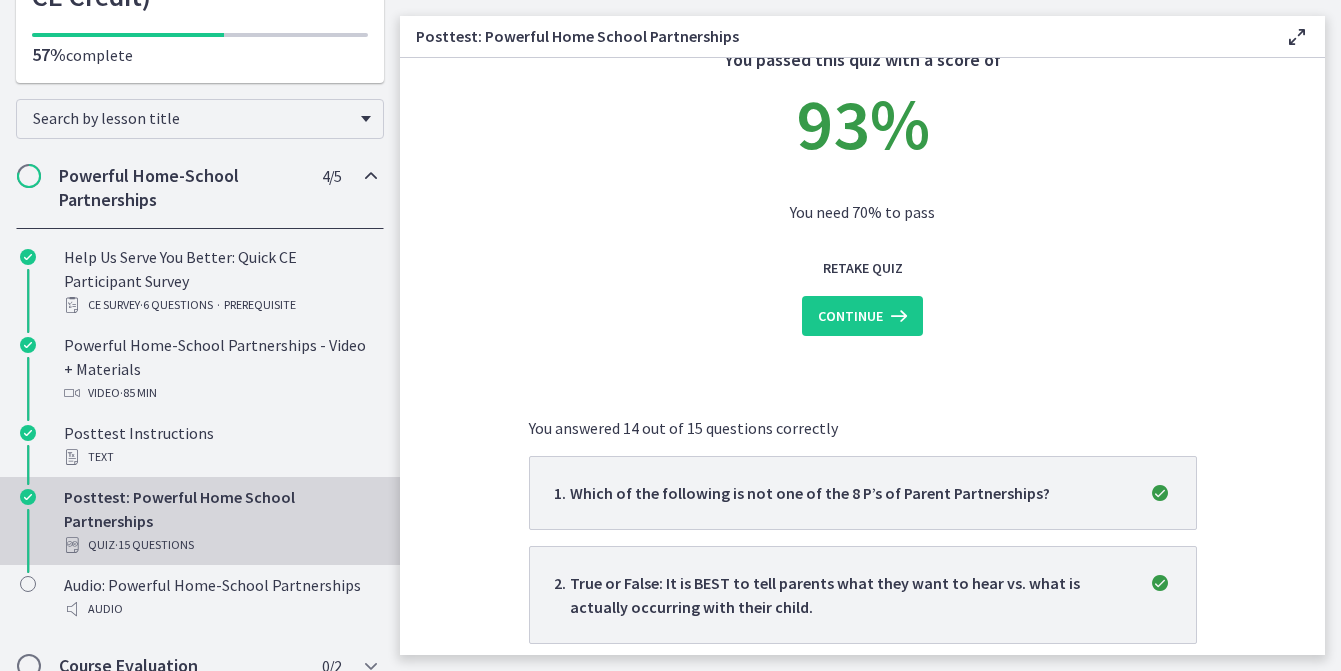 scroll, scrollTop: 85, scrollLeft: 0, axis: vertical 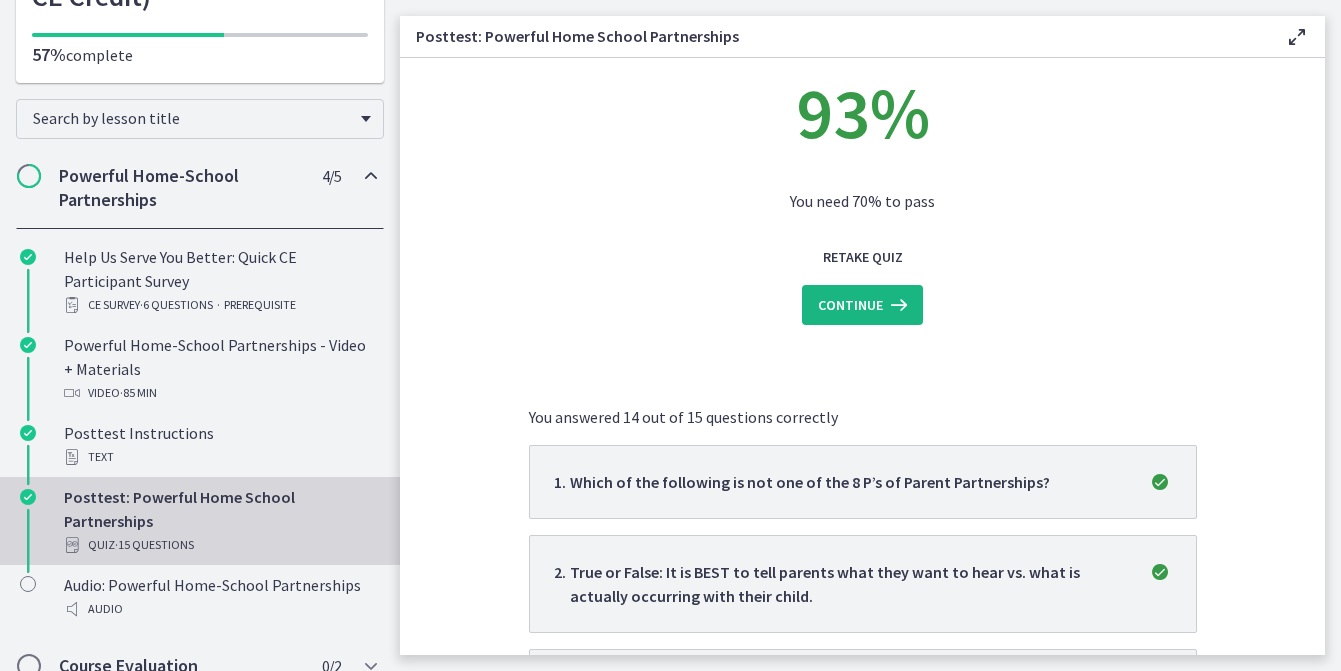 click on "Continue" at bounding box center (862, 305) 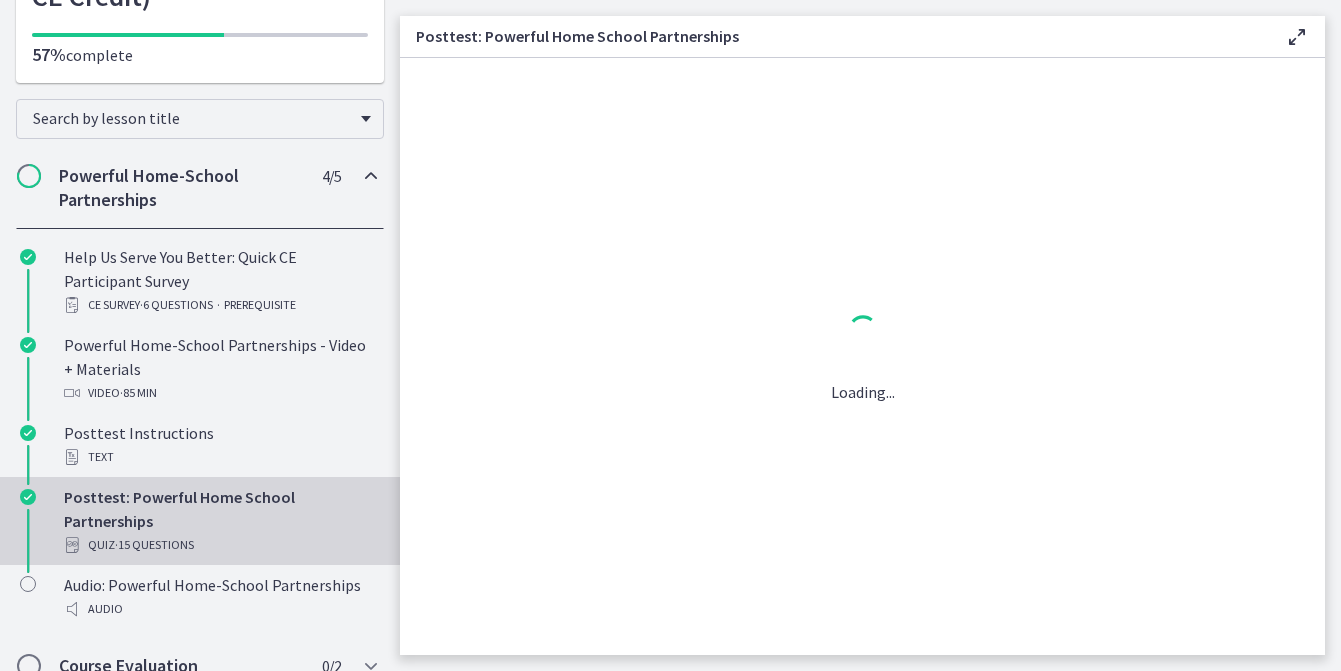 scroll, scrollTop: 0, scrollLeft: 0, axis: both 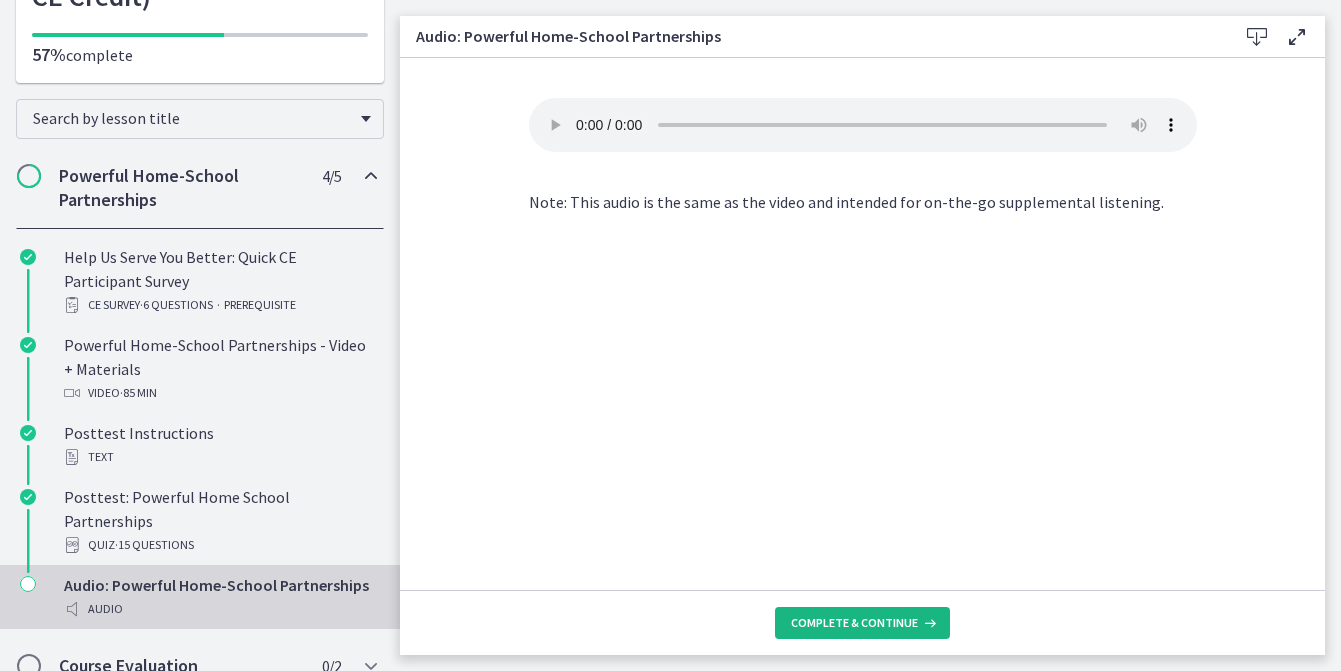 click on "Complete & continue" at bounding box center [854, 623] 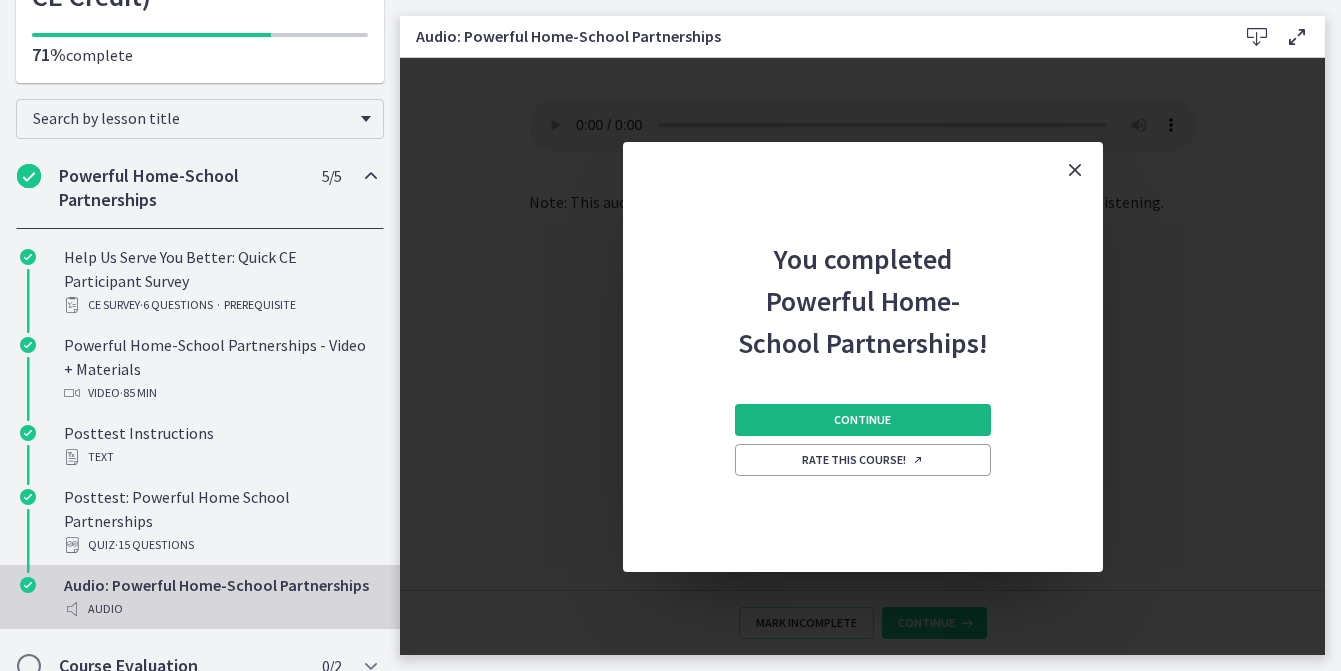 click on "Continue" at bounding box center [863, 420] 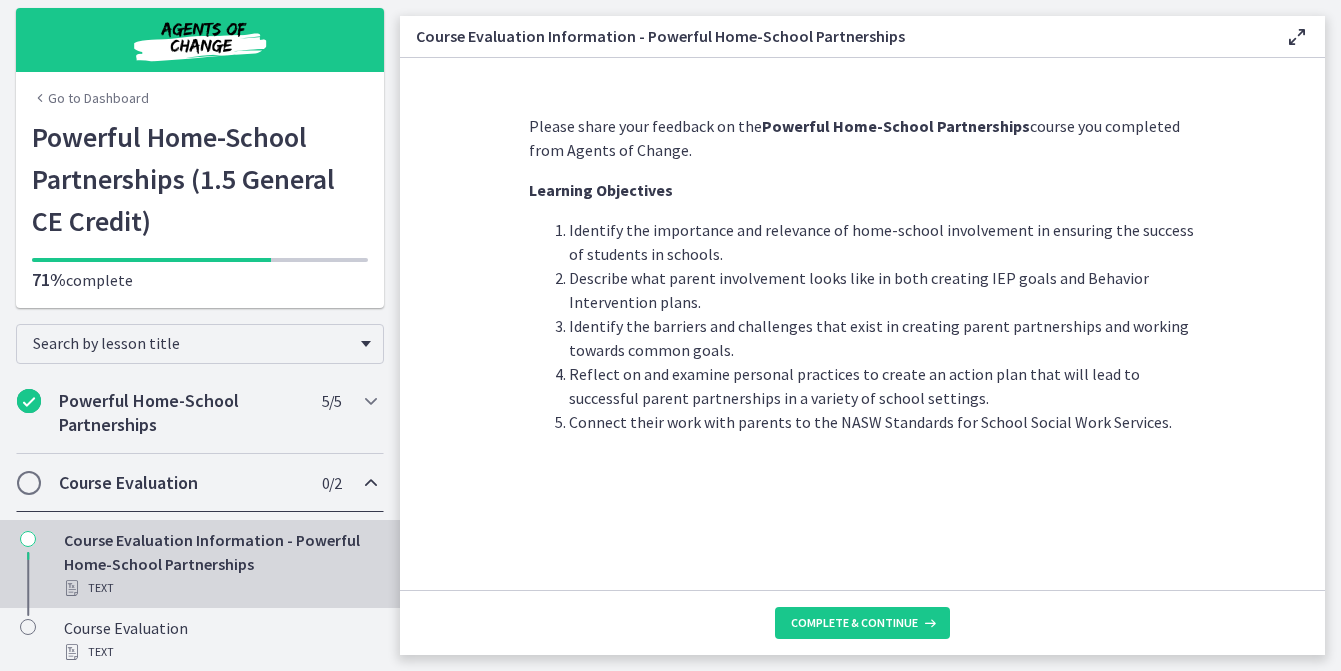 scroll, scrollTop: 17, scrollLeft: 0, axis: vertical 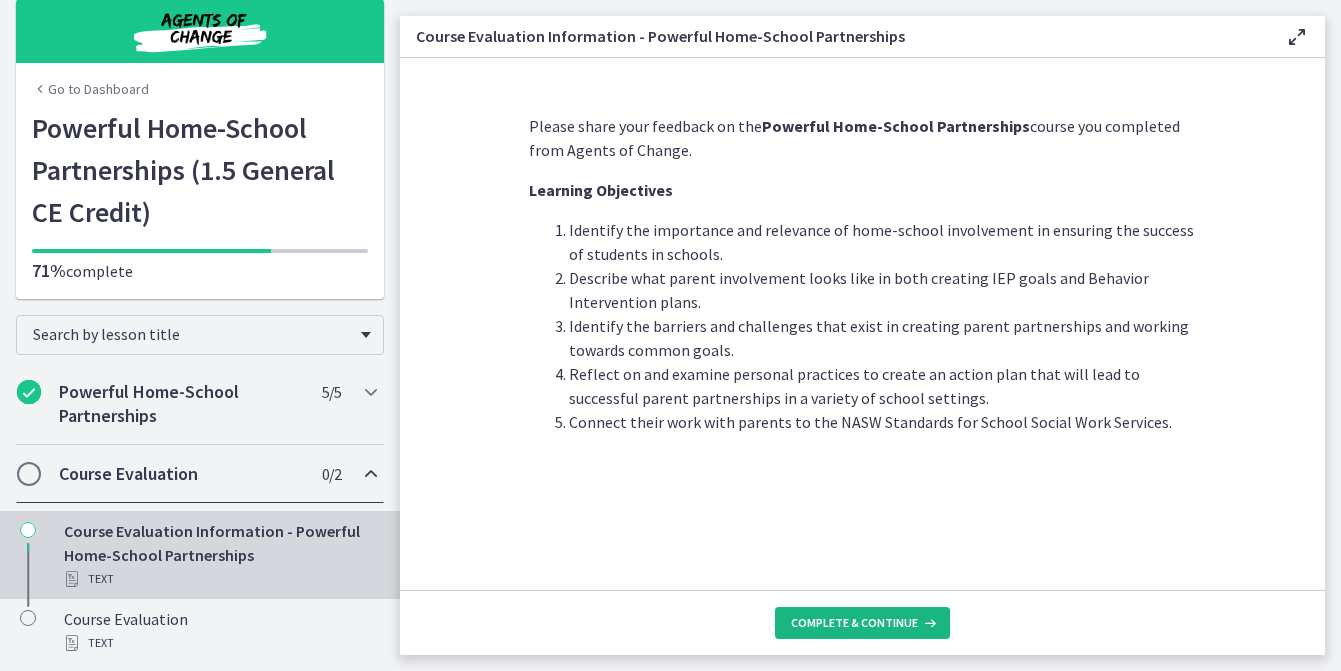 click on "Complete & continue" at bounding box center [854, 623] 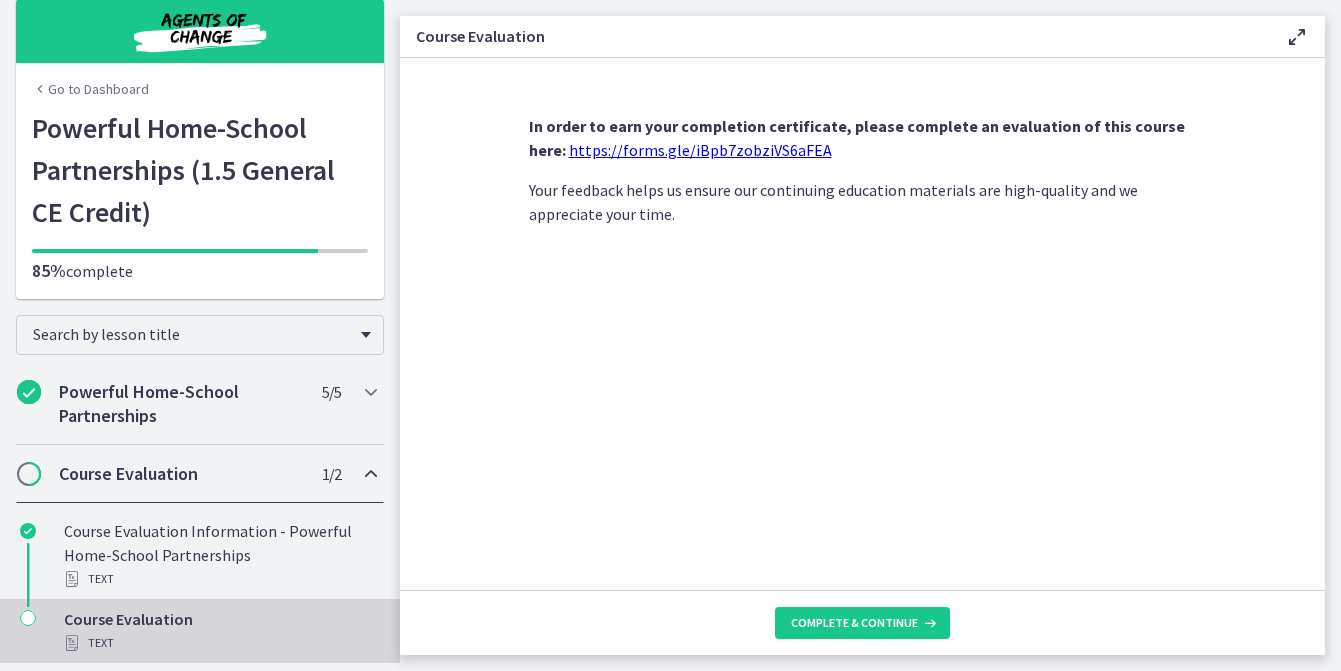 click on "https://forms.gle/iBpb7zobziVS6aFEA" at bounding box center (700, 150) 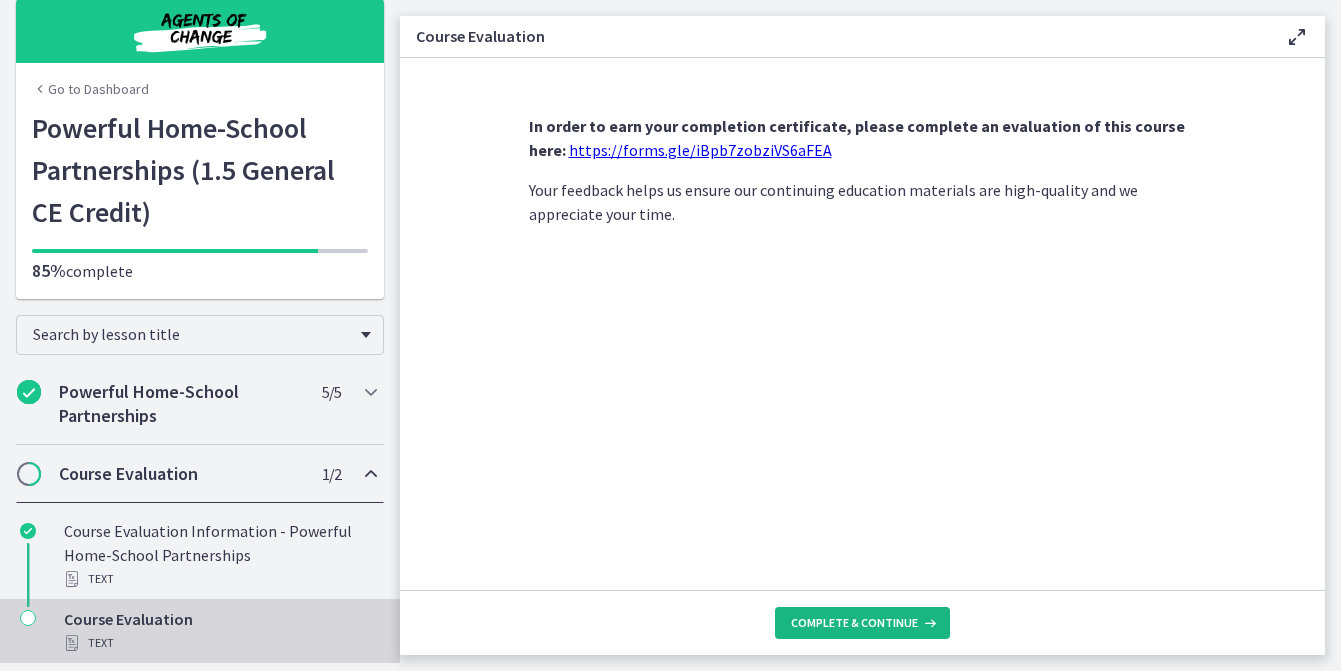 click on "Complete & continue" at bounding box center [854, 623] 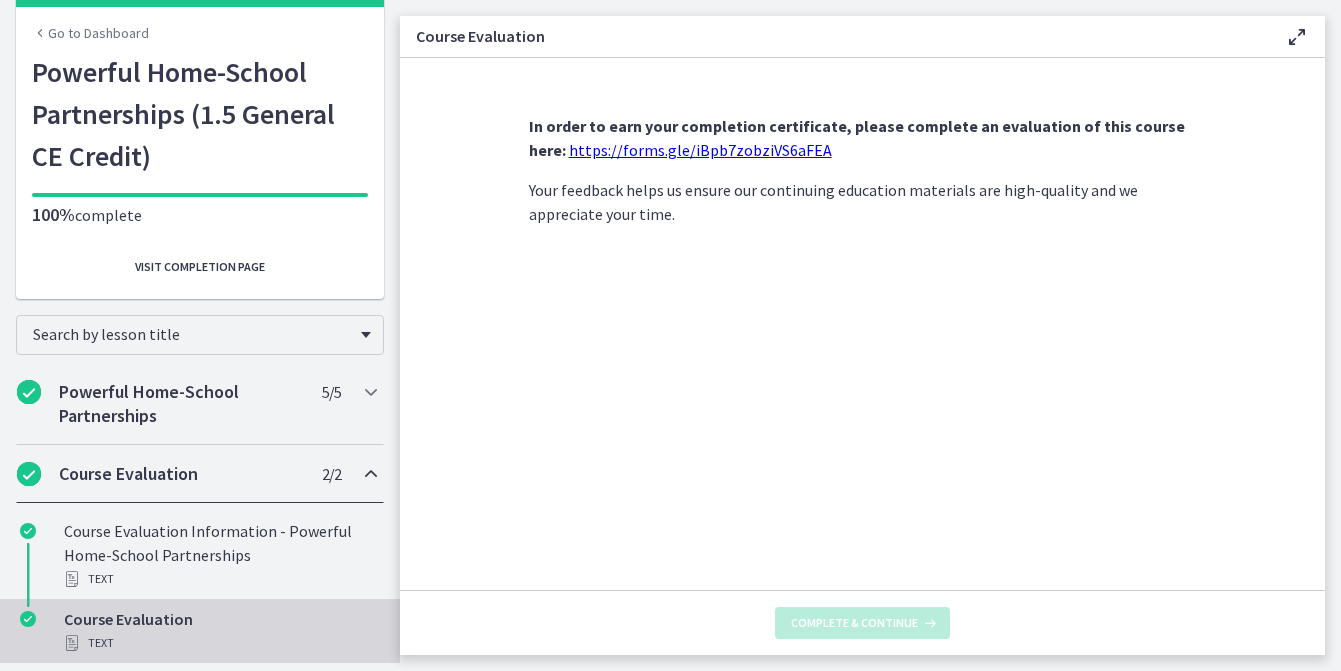 scroll, scrollTop: 125, scrollLeft: 0, axis: vertical 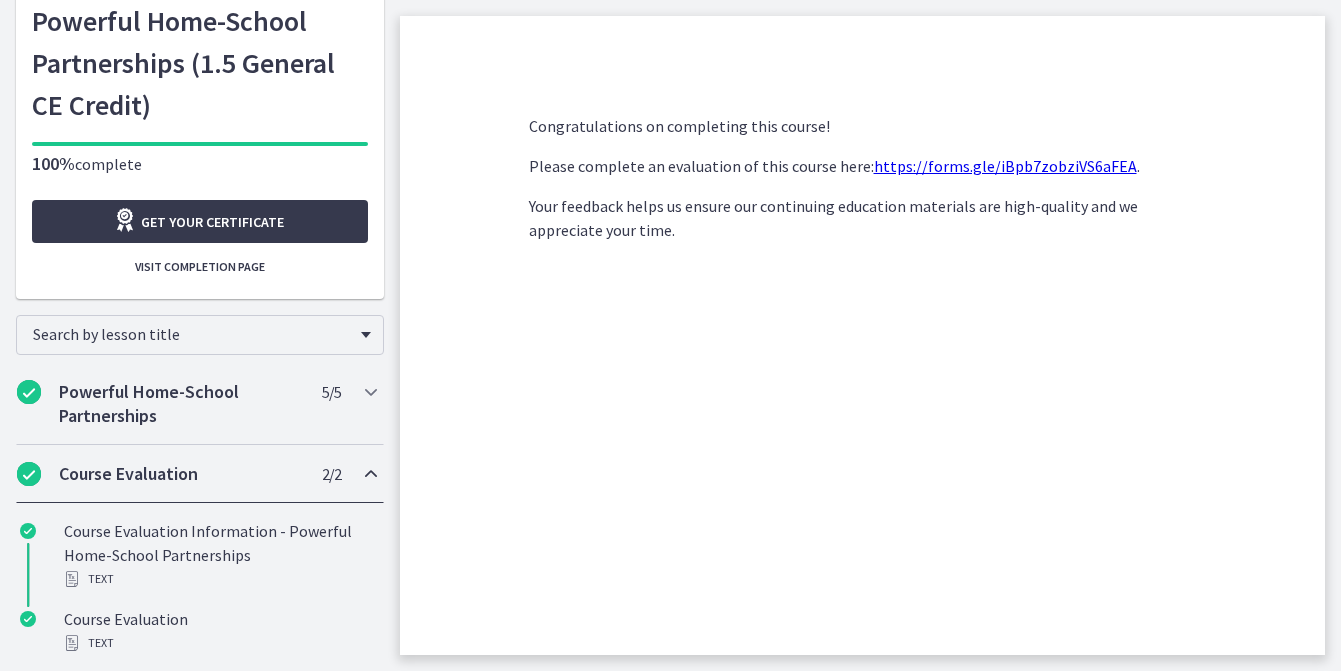 click on "https://forms.gle/iBpb7zobziVS6aFEA" at bounding box center [1005, 166] 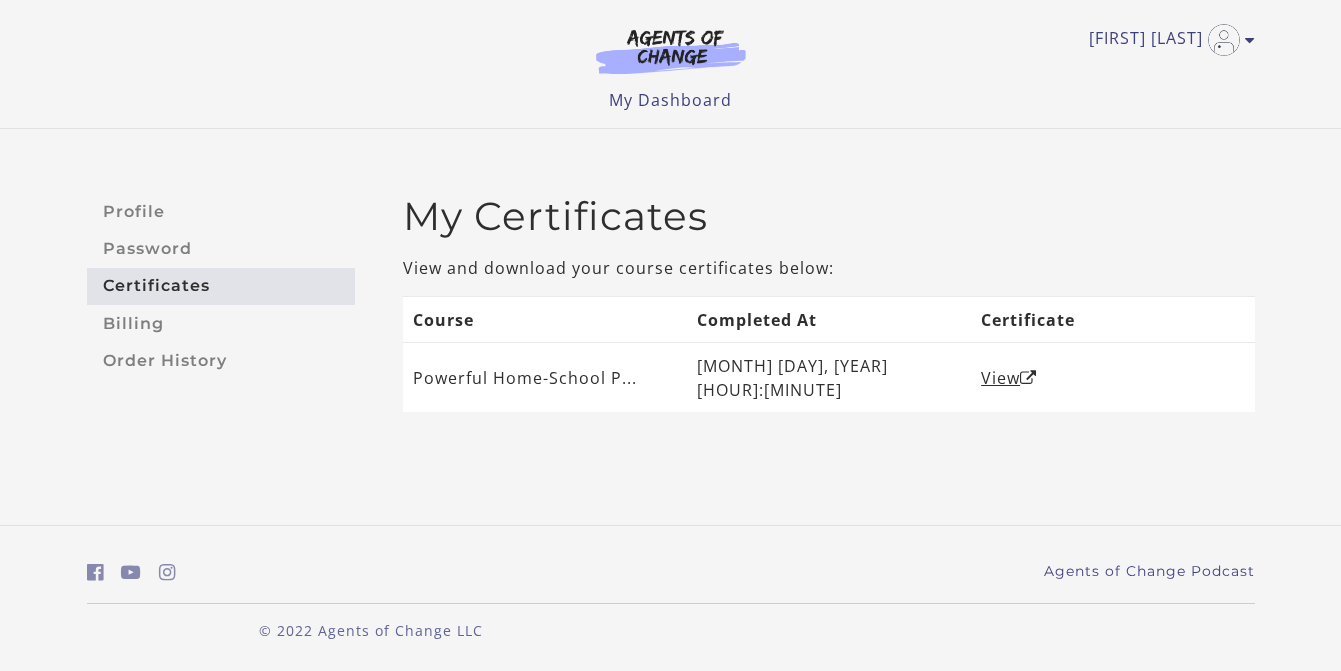scroll, scrollTop: 0, scrollLeft: 0, axis: both 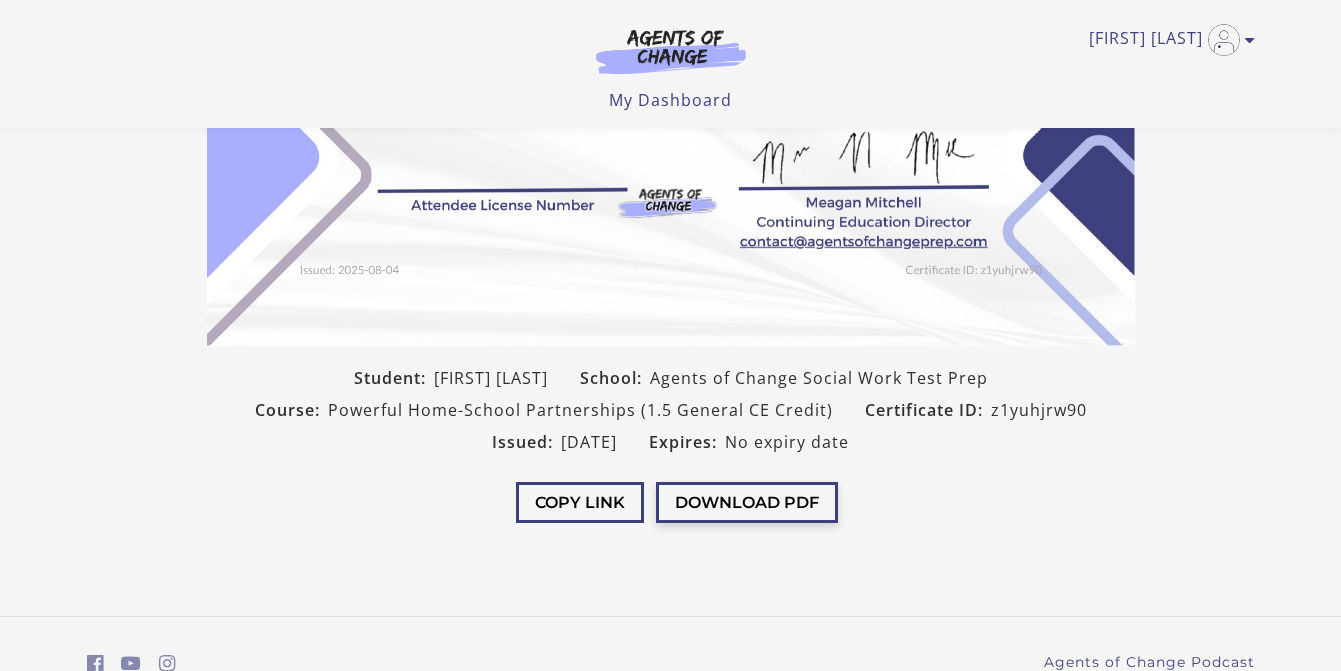 click on "Download PDF" at bounding box center (747, 502) 